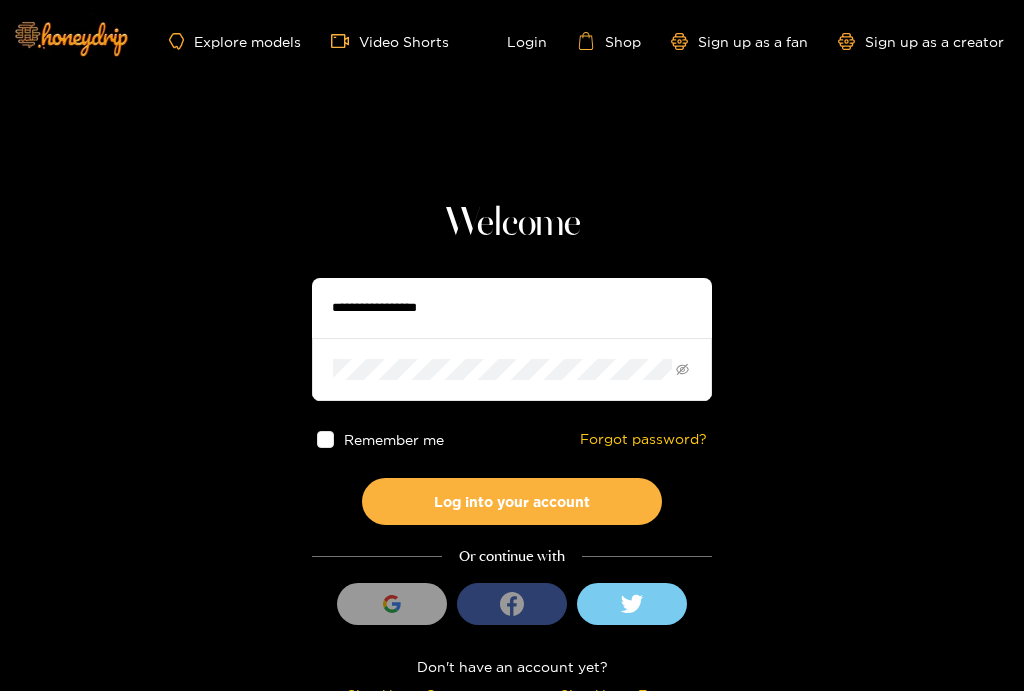 scroll, scrollTop: 0, scrollLeft: 0, axis: both 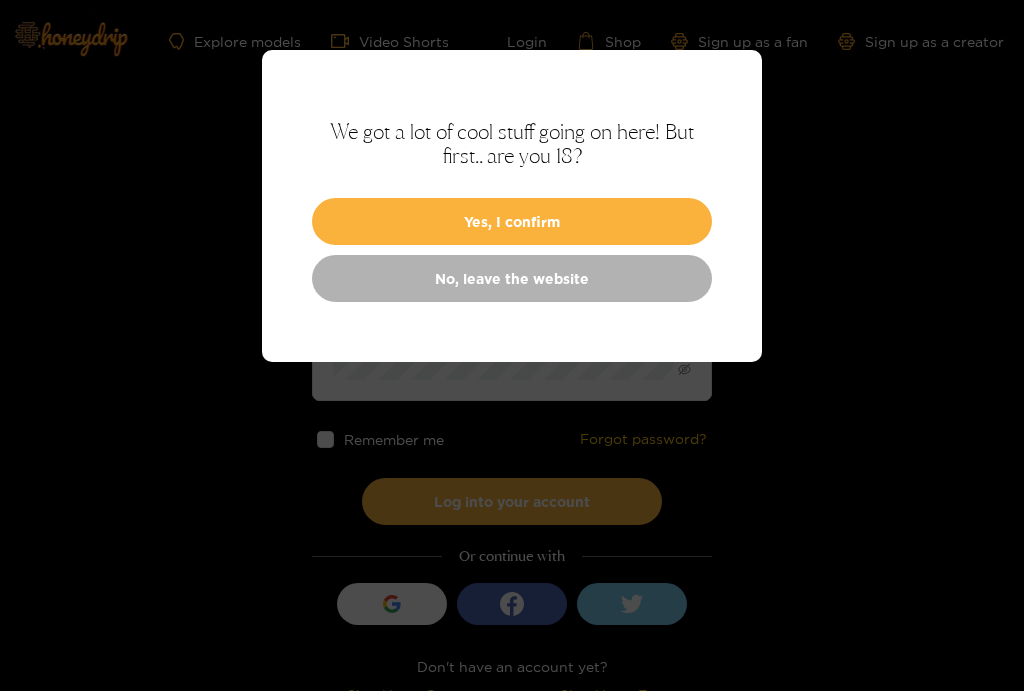 click on "Yes, I confirm" at bounding box center (512, 221) 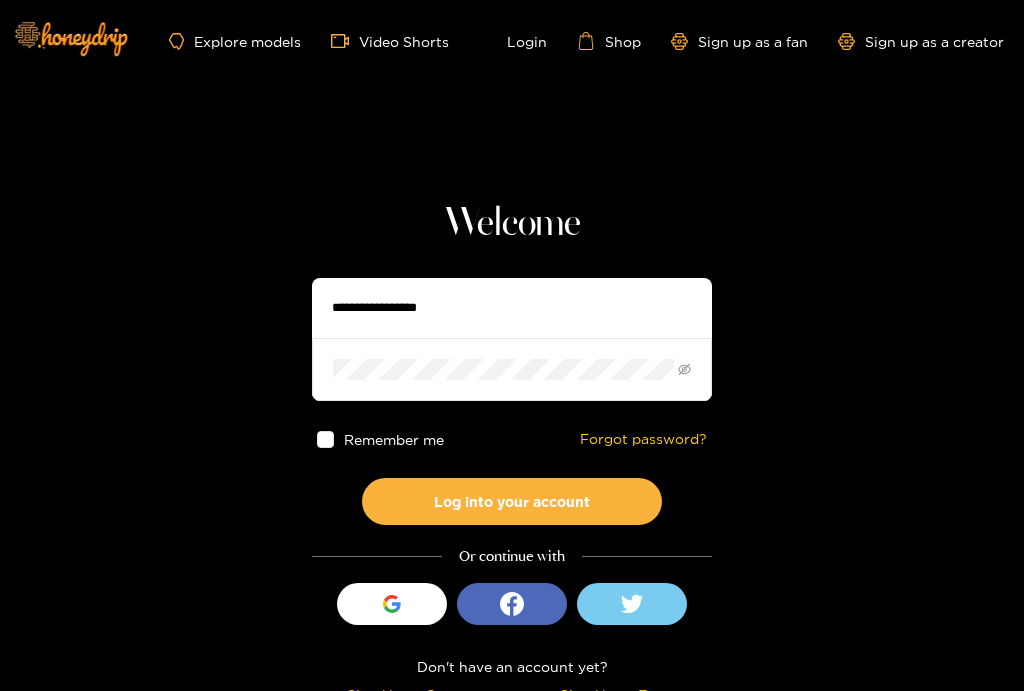 click at bounding box center [512, 308] 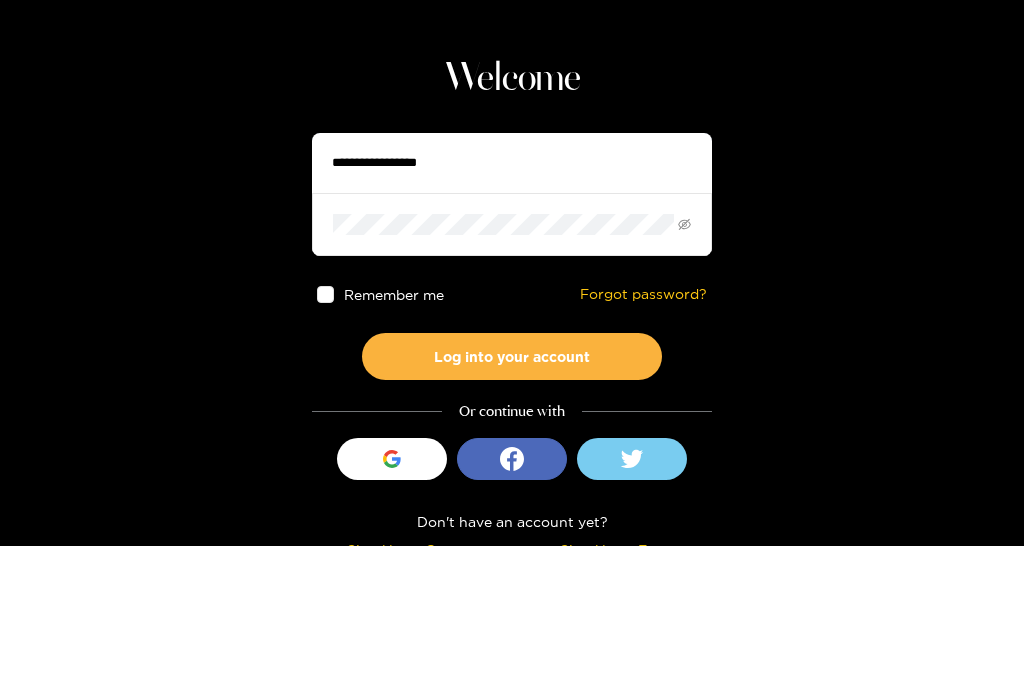 type on "**********" 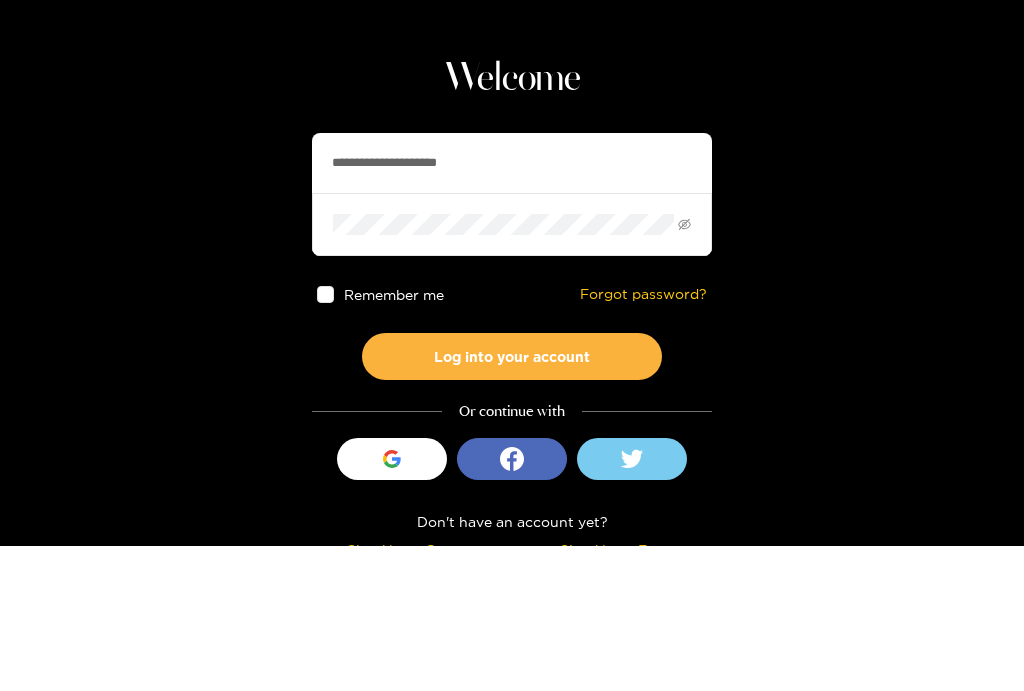 click on "Log into your account" at bounding box center [512, 501] 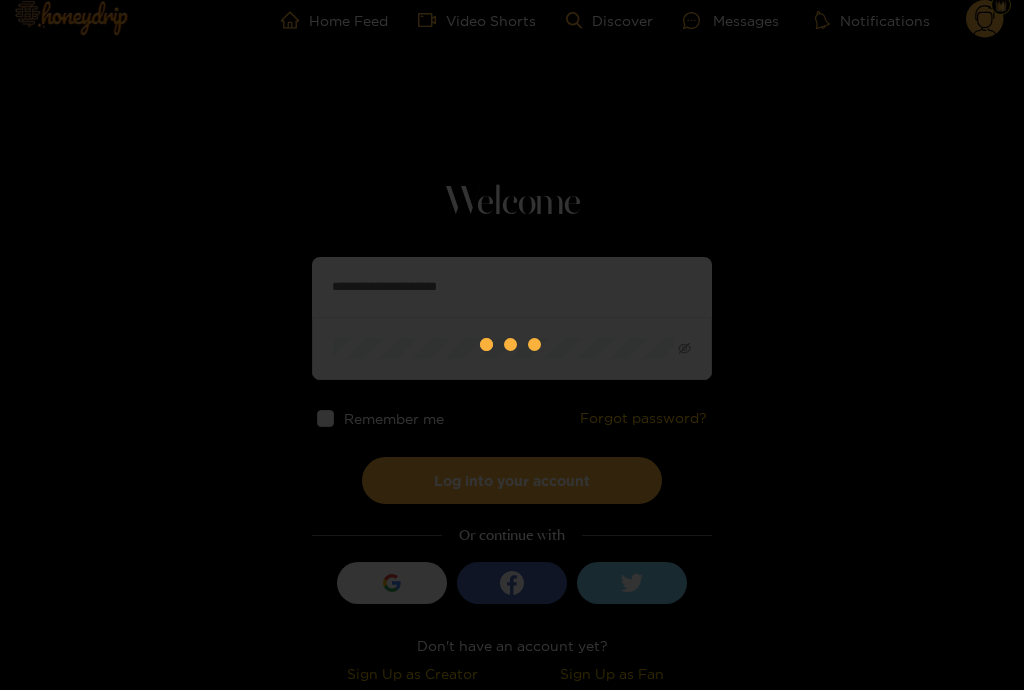 scroll, scrollTop: 21, scrollLeft: 0, axis: vertical 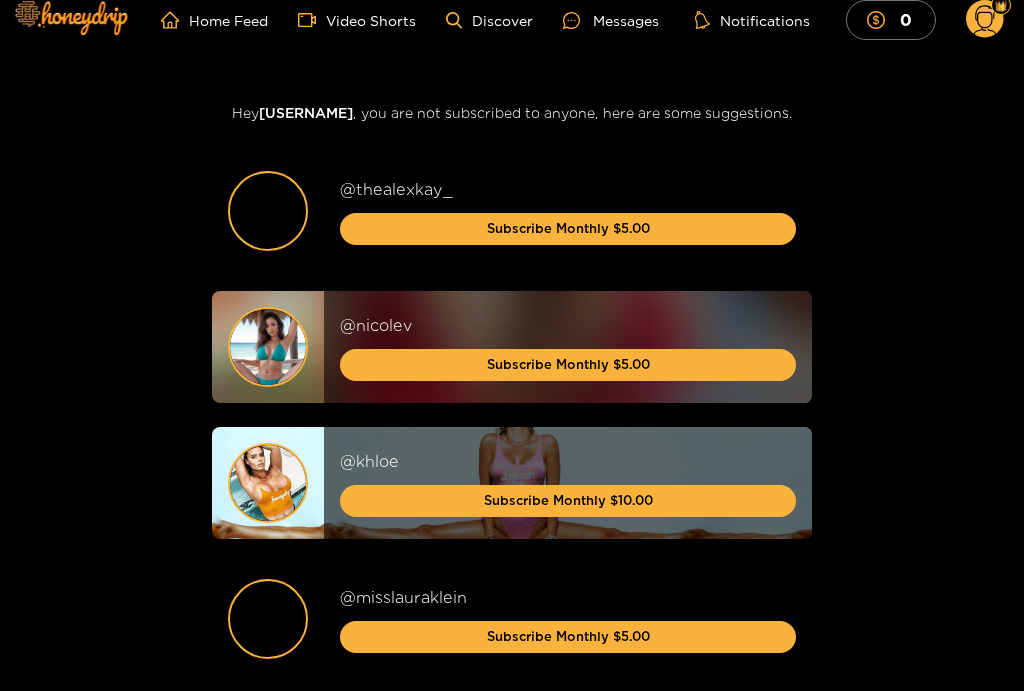 click on "Video Shorts" at bounding box center [357, 20] 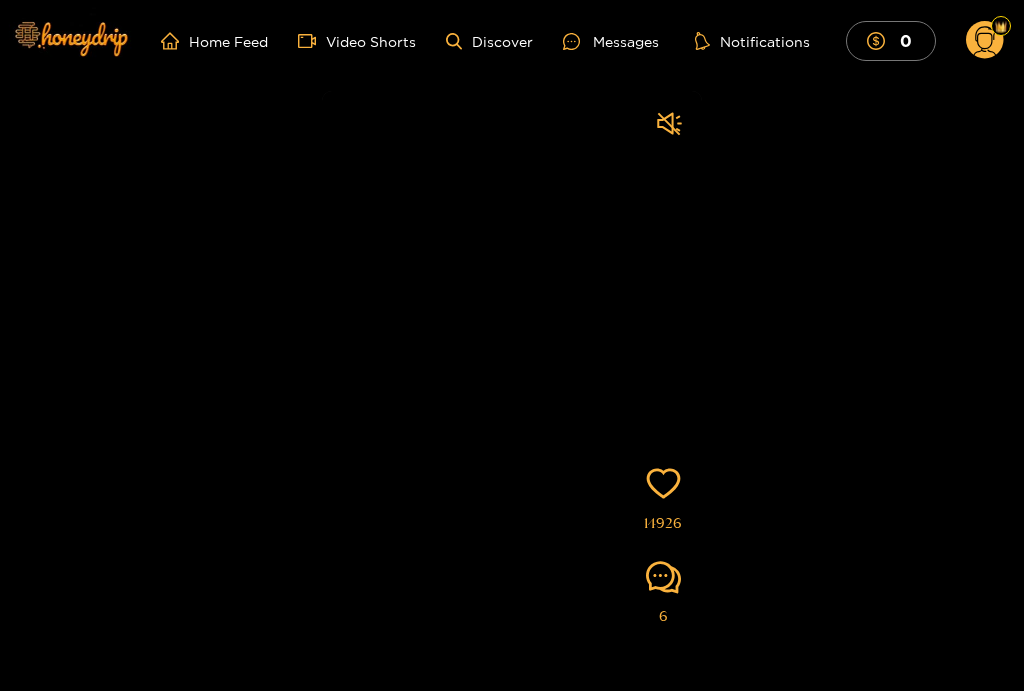 scroll, scrollTop: 0, scrollLeft: 0, axis: both 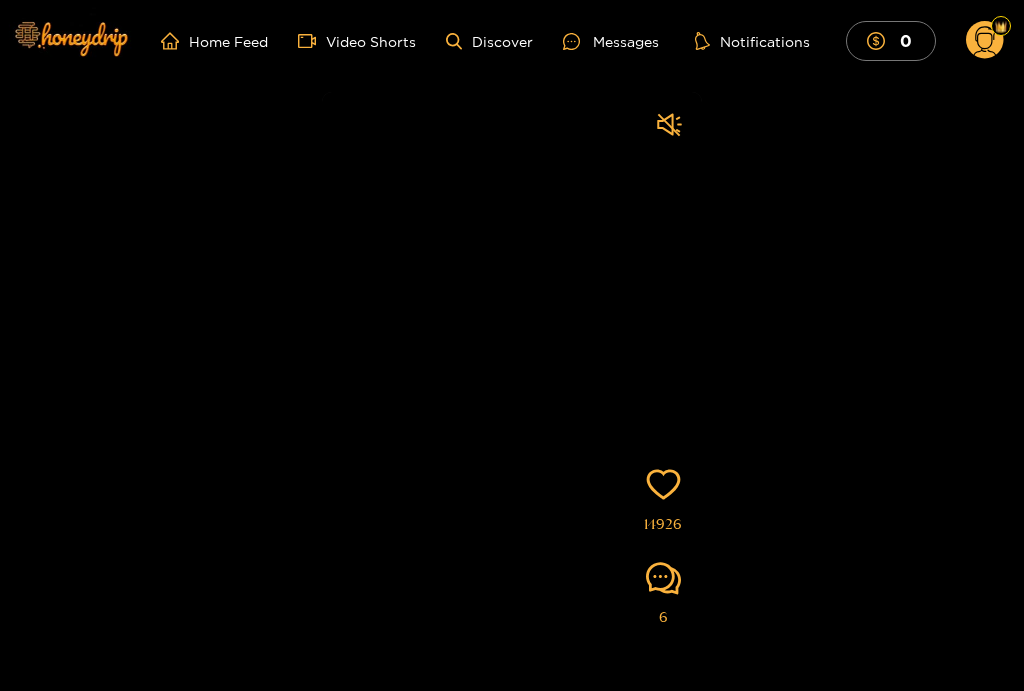 click 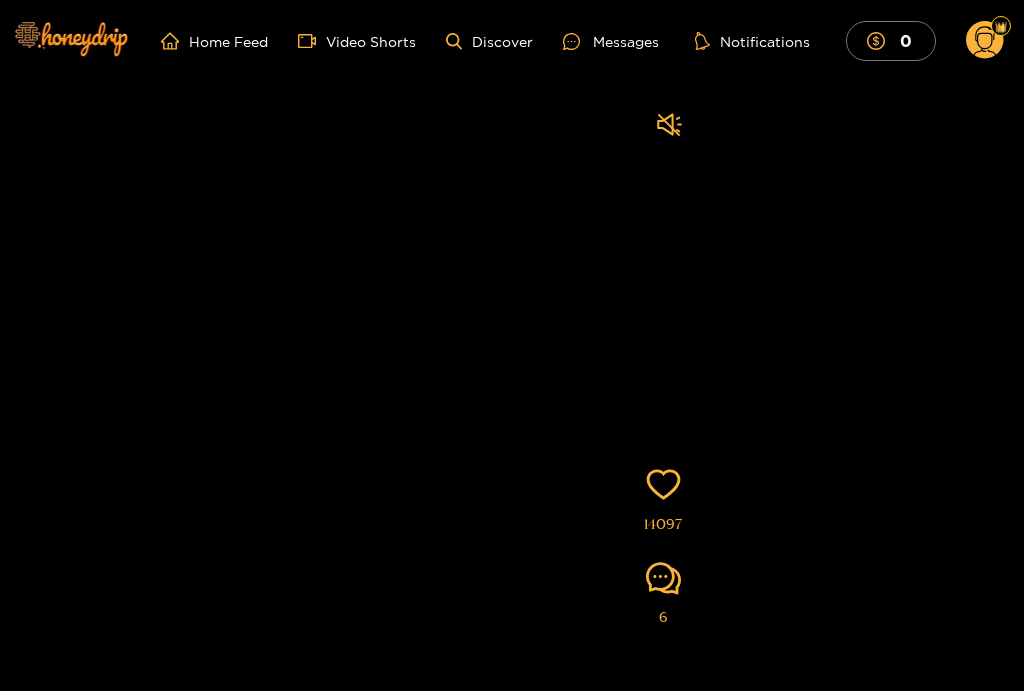 click 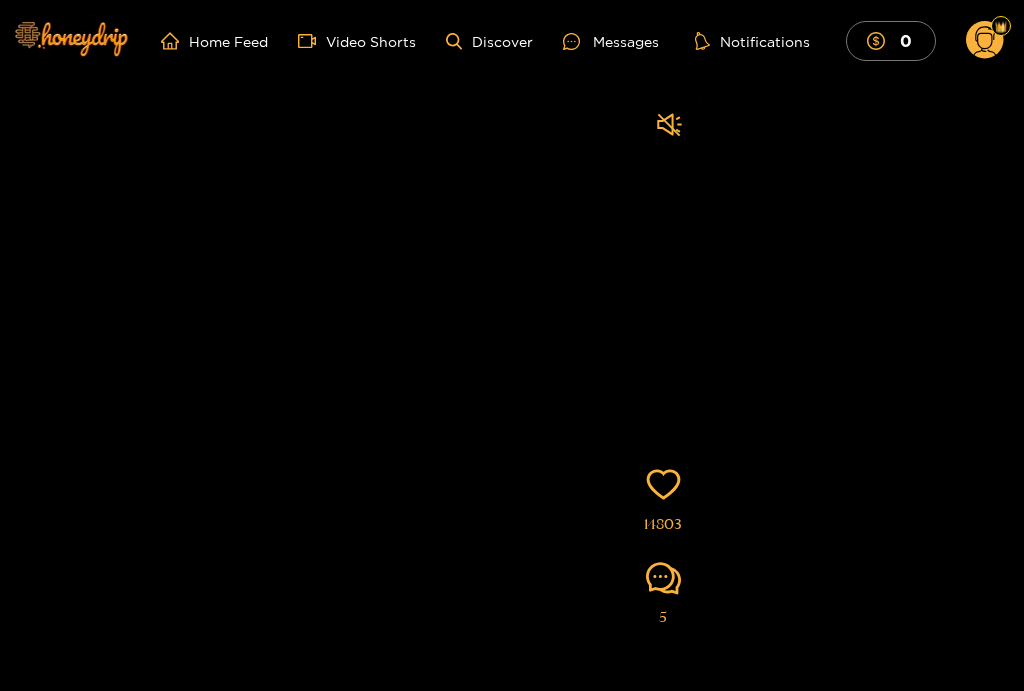 click 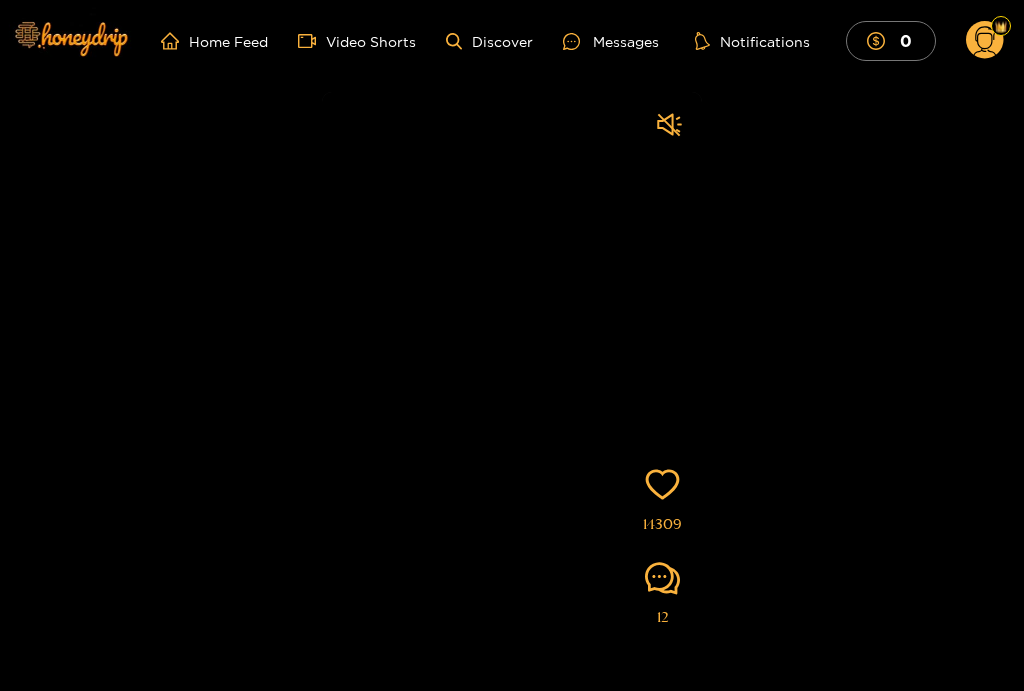 click at bounding box center [669, 127] 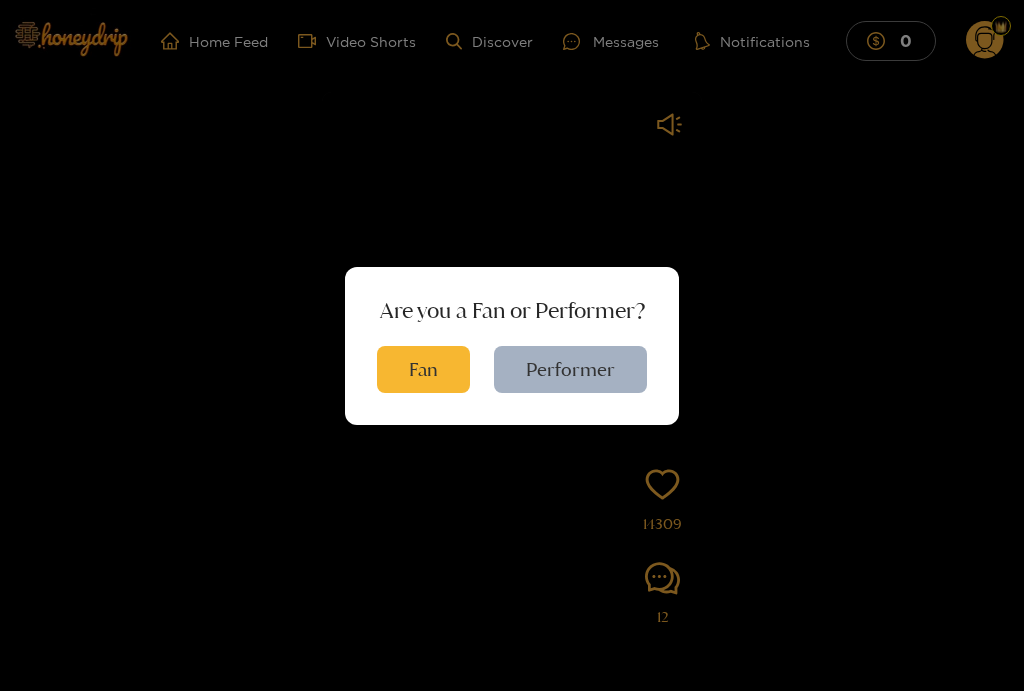 click on "Fan" at bounding box center (423, 369) 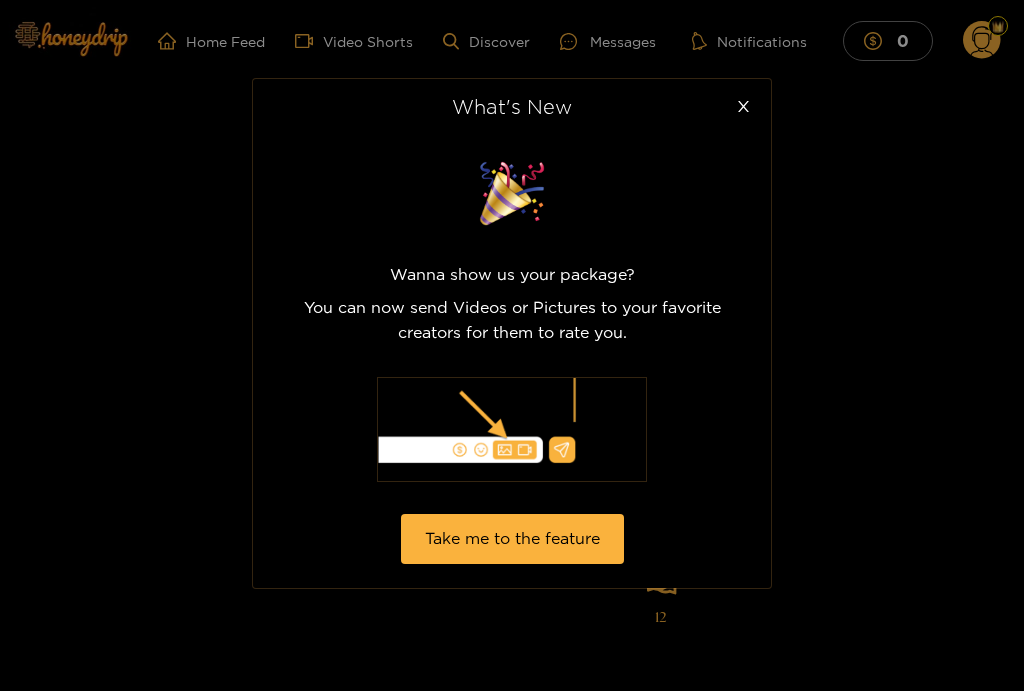 click at bounding box center [743, 107] 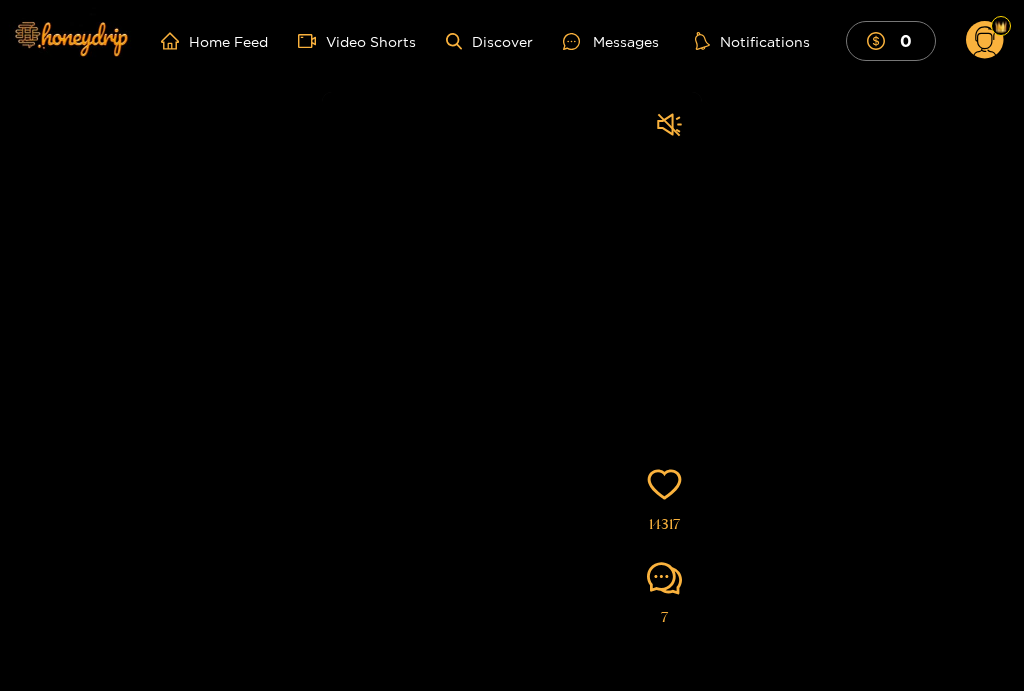 click at bounding box center [512, 427] 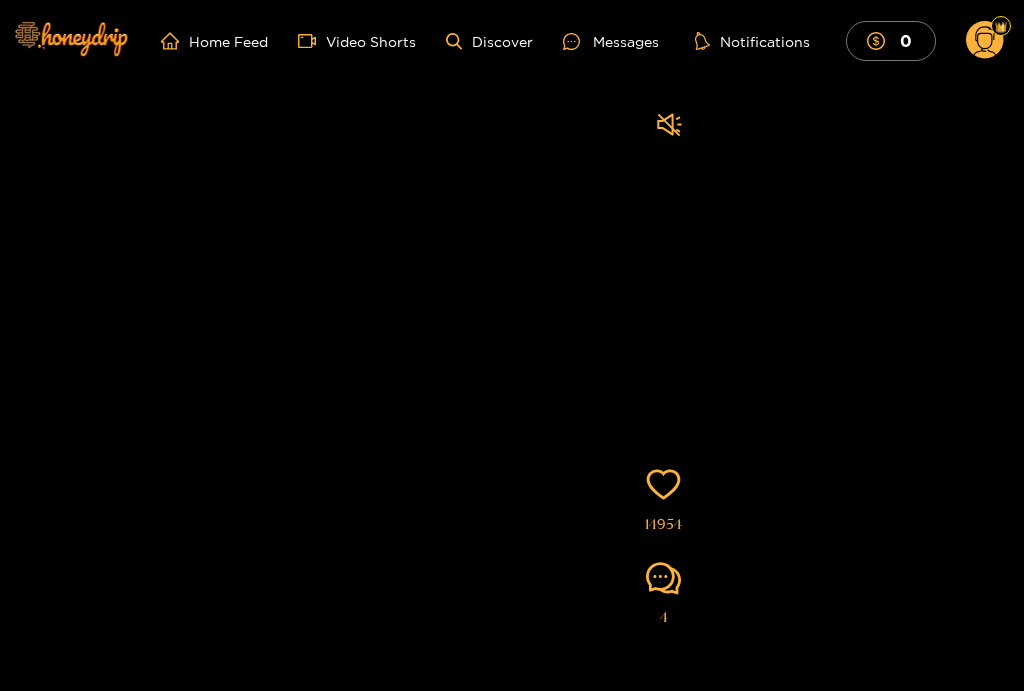 click 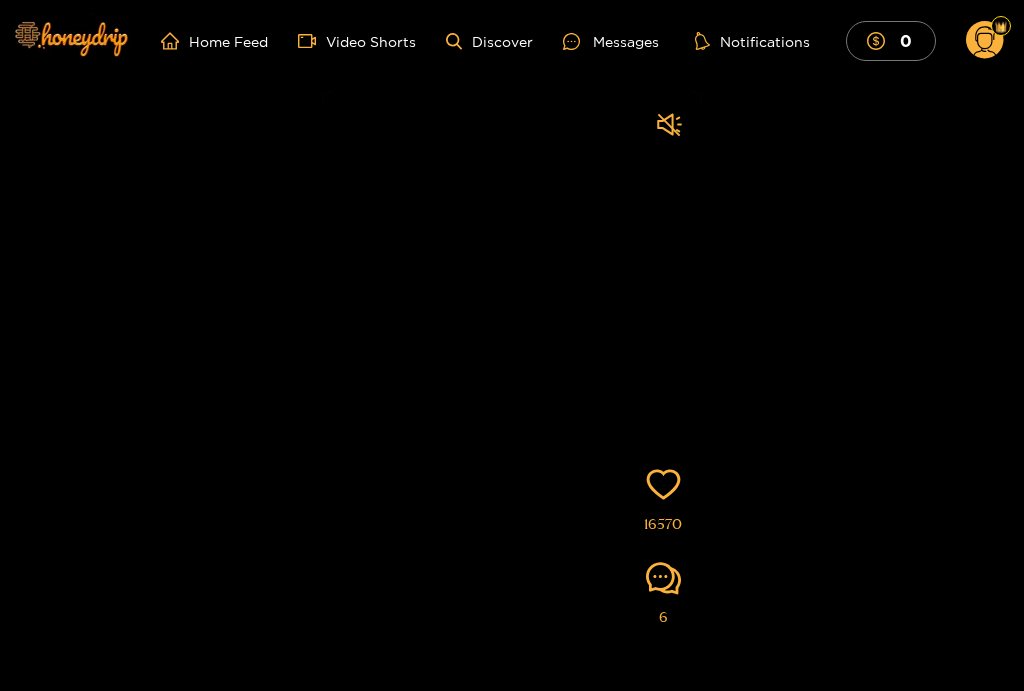 click 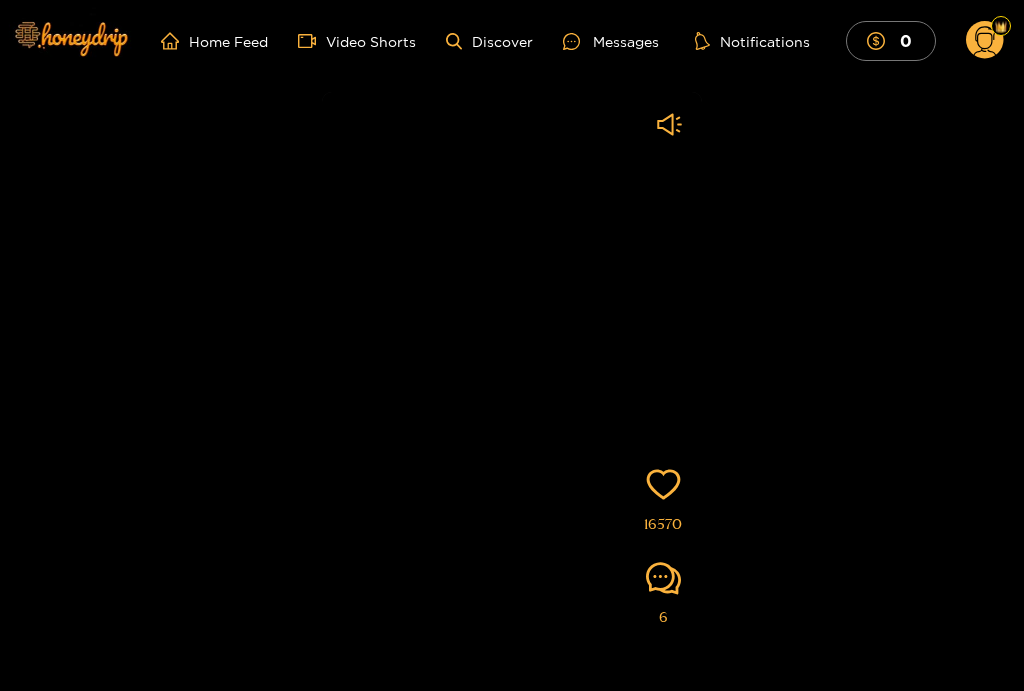 click on "[USERNAME] [PRODUCT] [PRODUCT] [NUMBER] [NUMBER]" at bounding box center [512, 357] 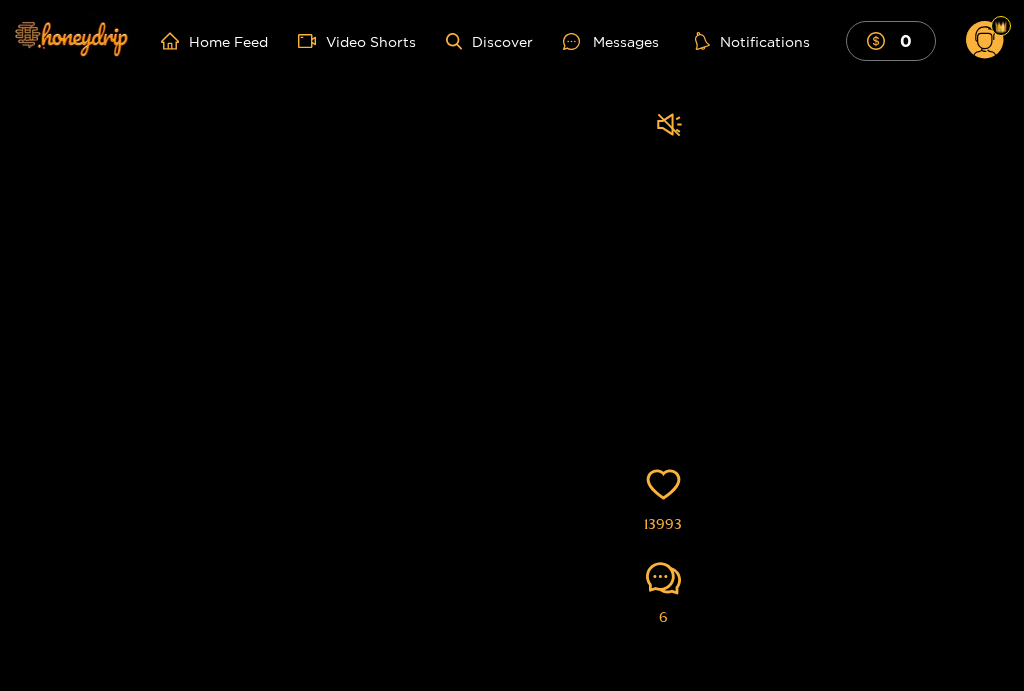 click 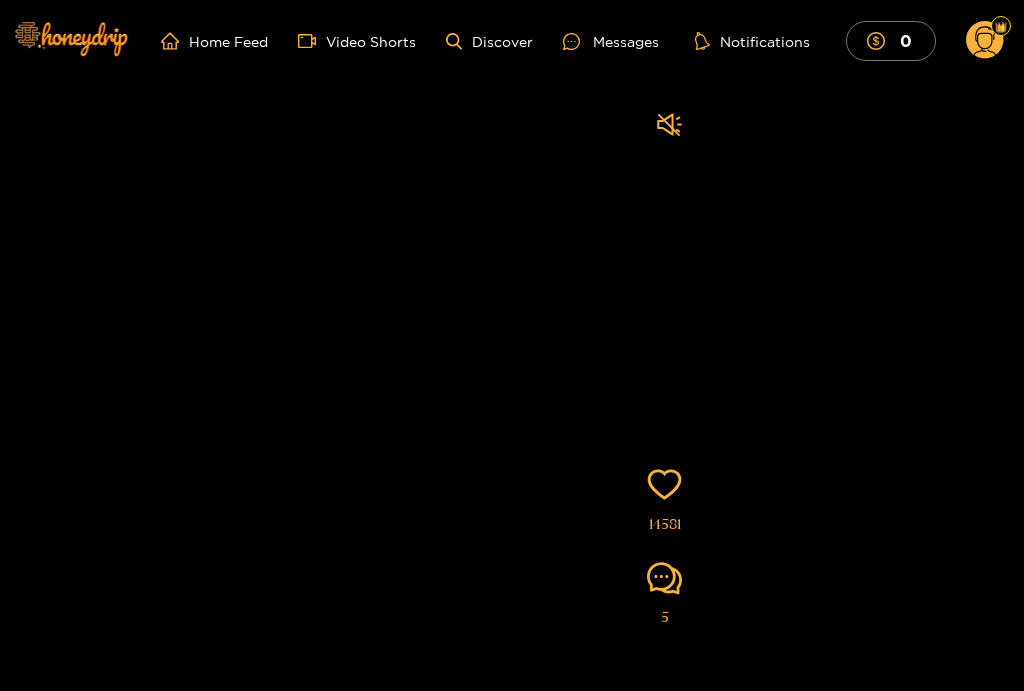 click 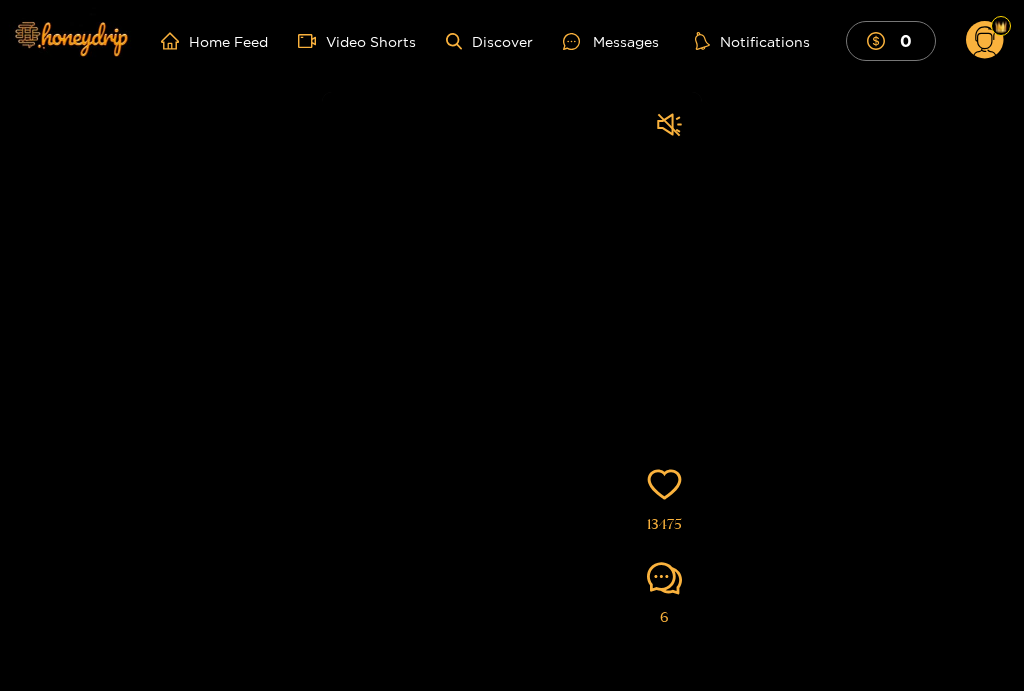 click 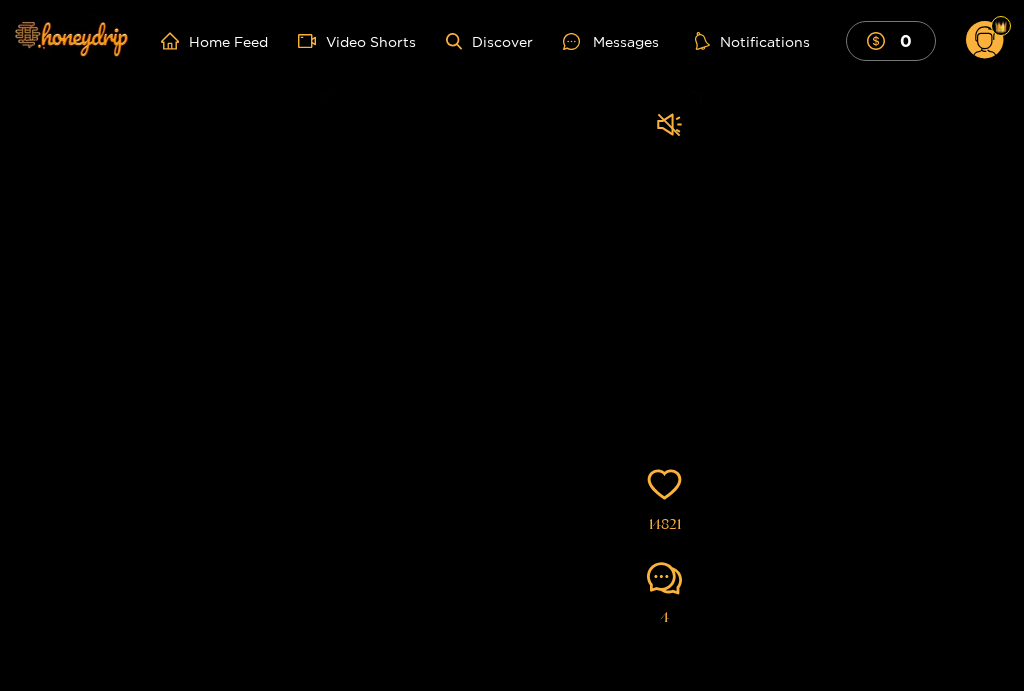 click on "Home Feed" at bounding box center [214, 41] 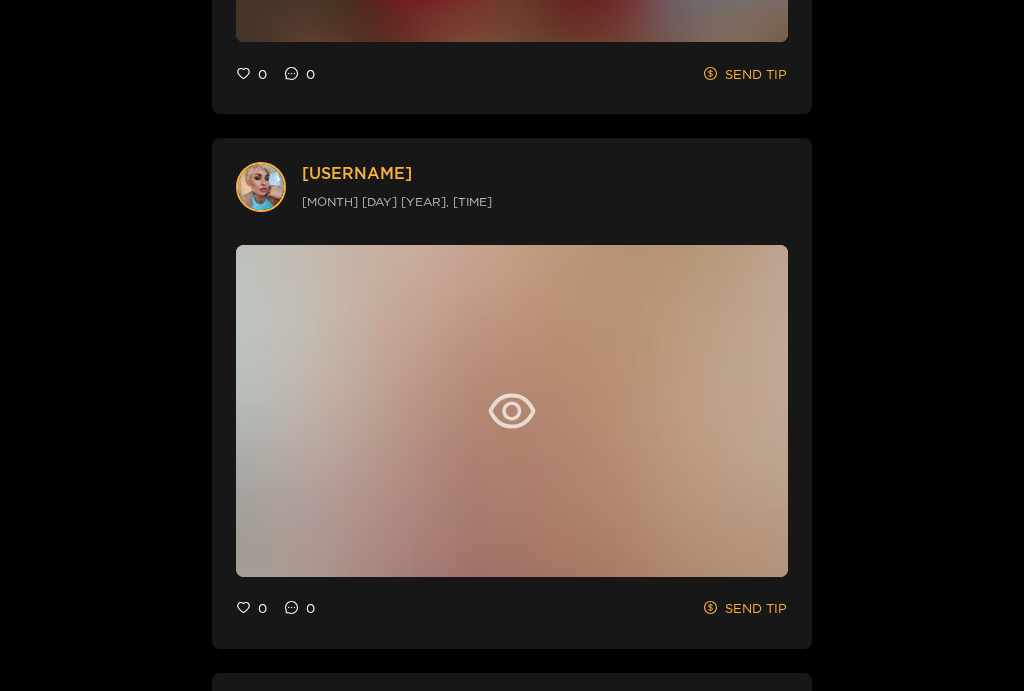 scroll, scrollTop: 1827, scrollLeft: 0, axis: vertical 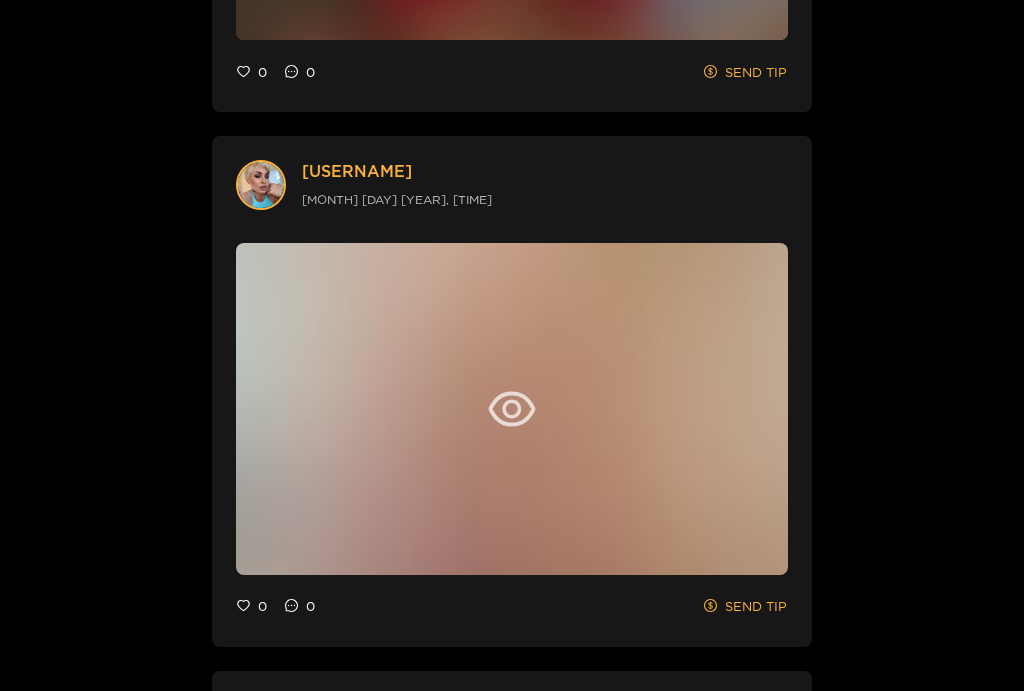 click 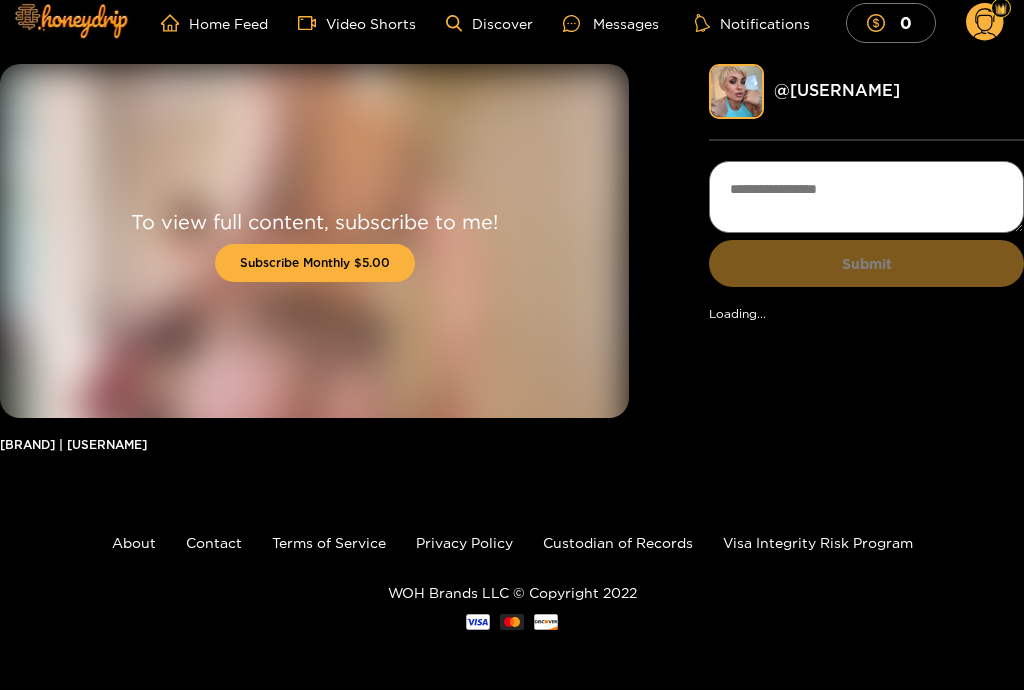 scroll, scrollTop: 31, scrollLeft: 0, axis: vertical 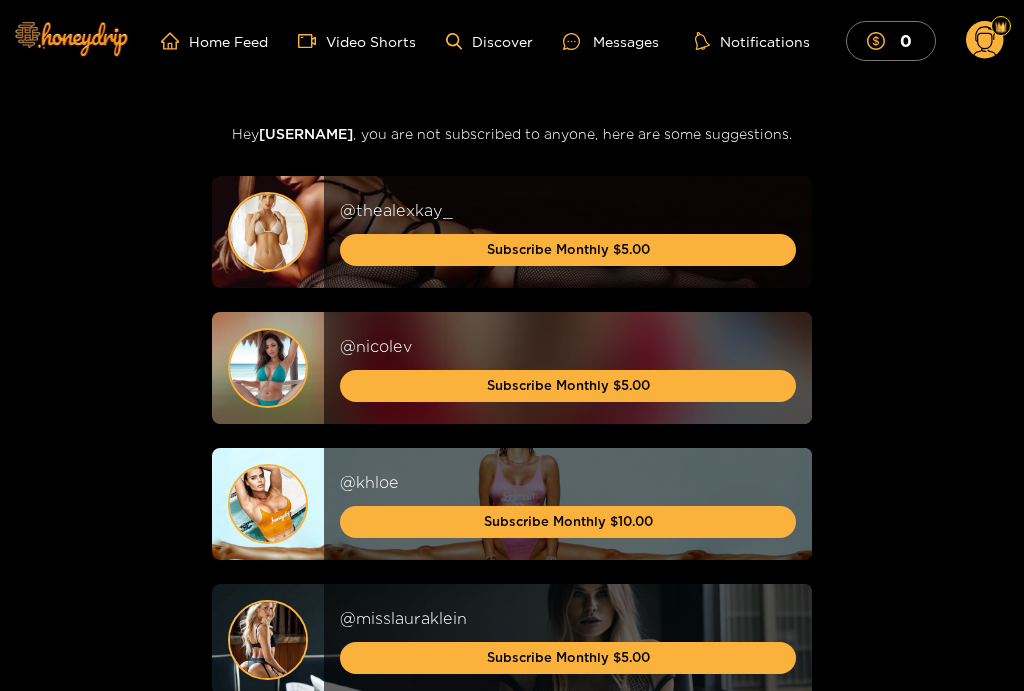 click on "Notifications" at bounding box center (752, 41) 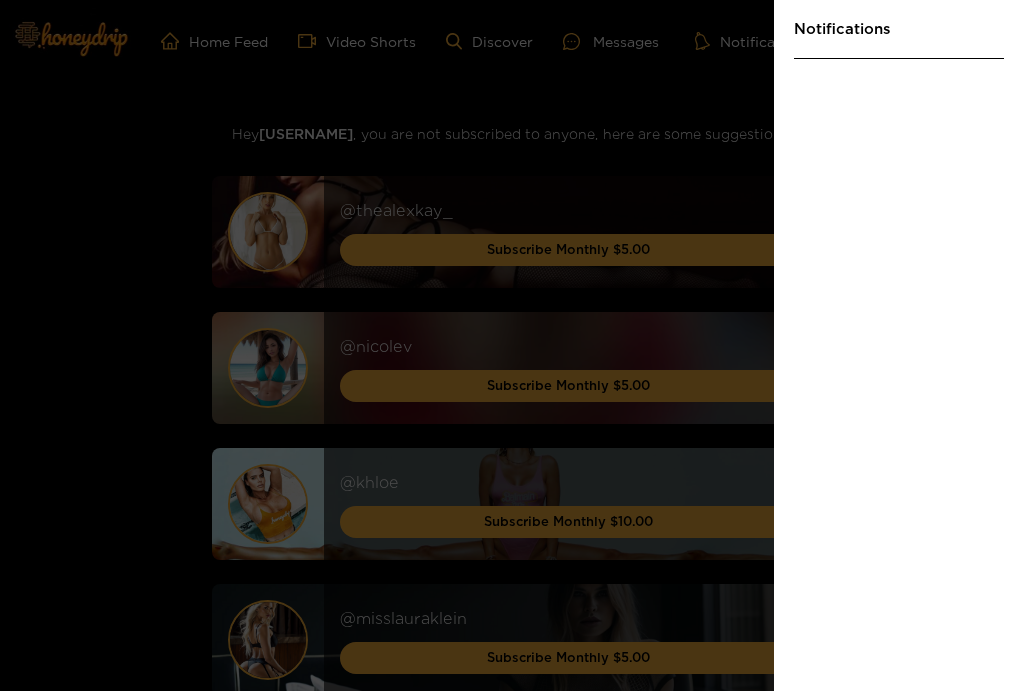 click at bounding box center (512, 345) 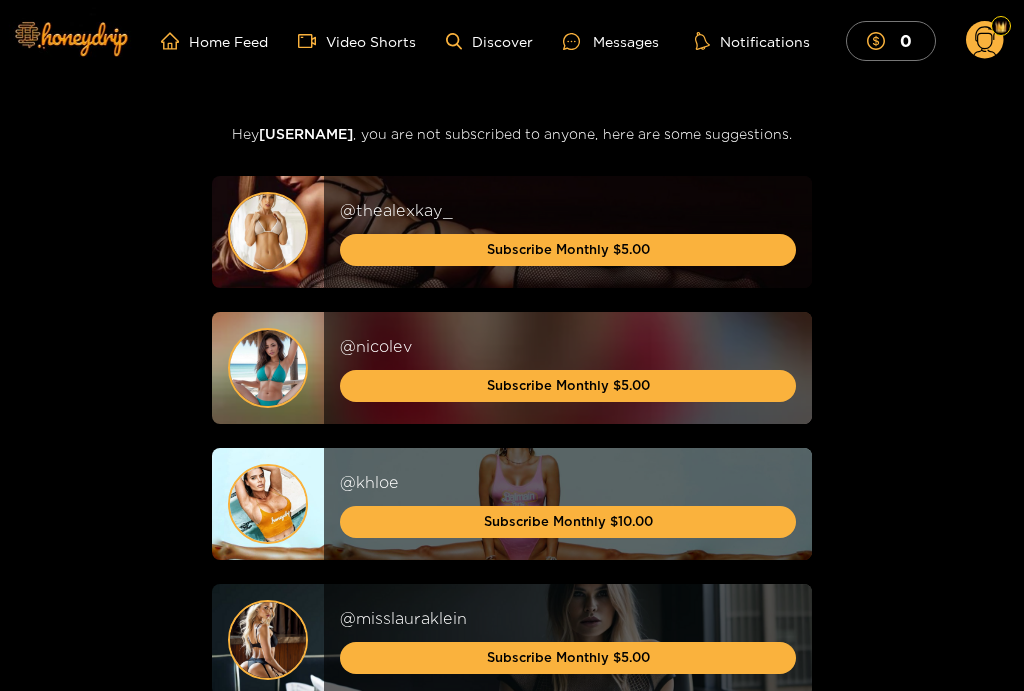 click on "Discover" at bounding box center (489, 41) 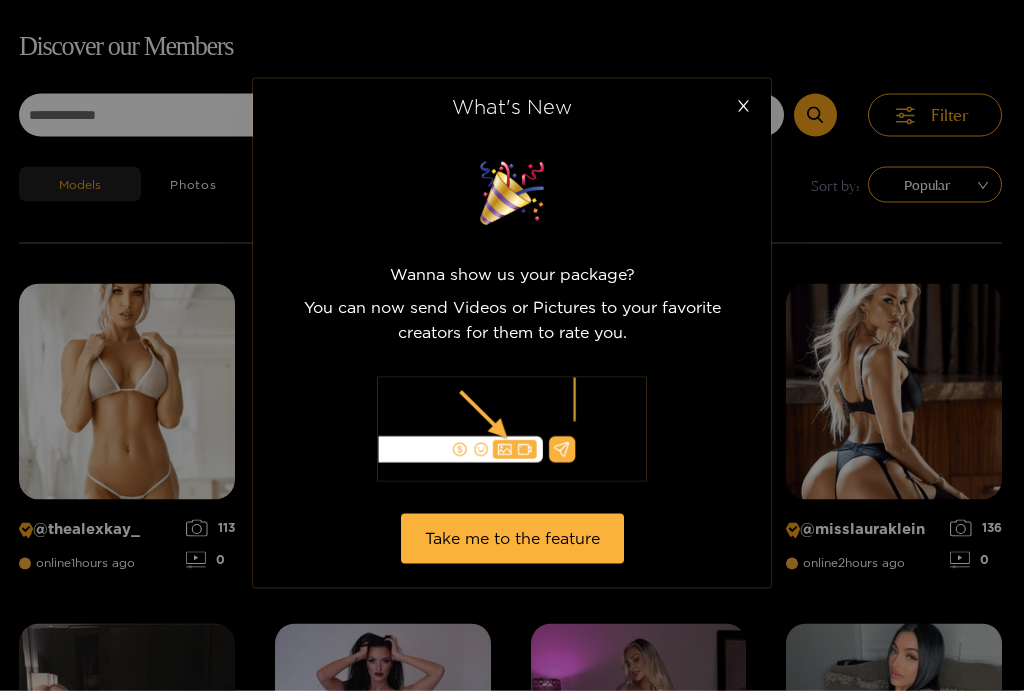 scroll, scrollTop: 127, scrollLeft: 0, axis: vertical 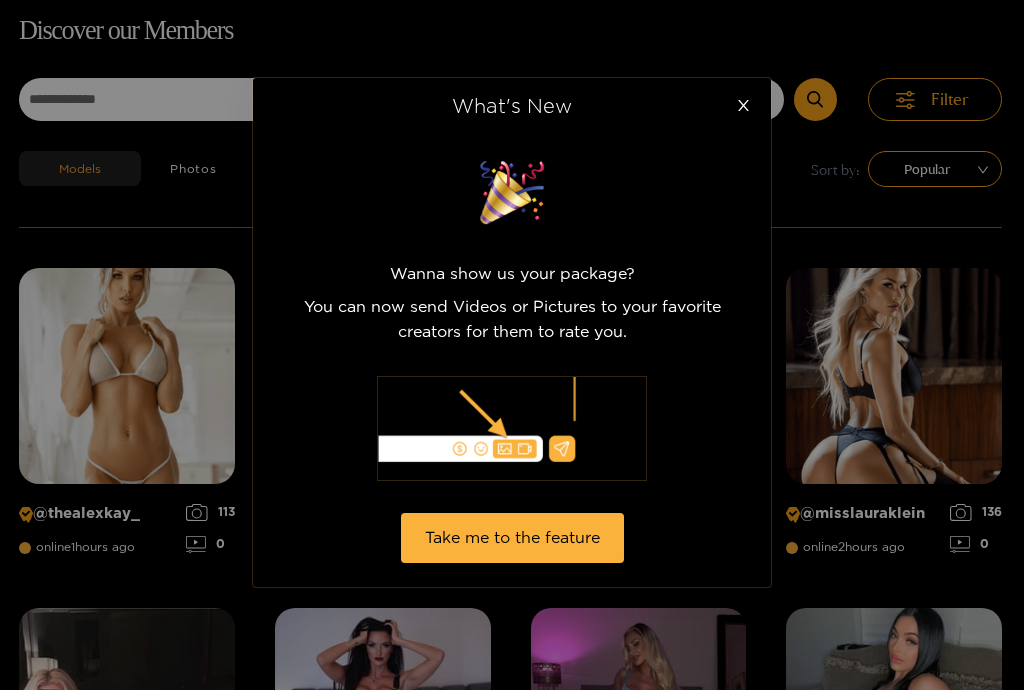click at bounding box center (743, 107) 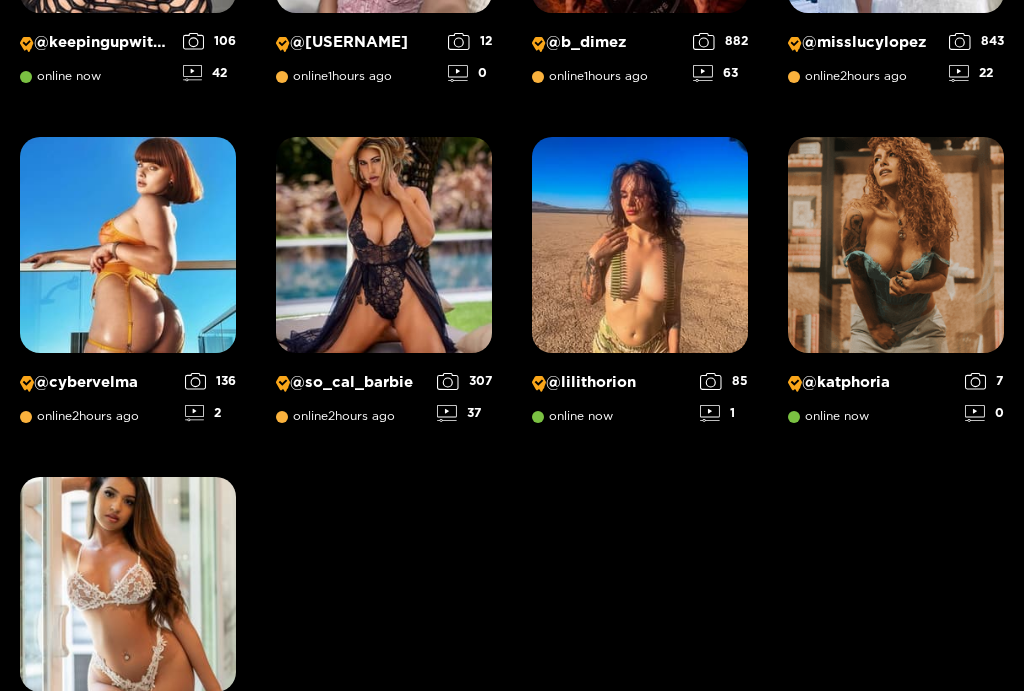 scroll, scrollTop: 1959, scrollLeft: 0, axis: vertical 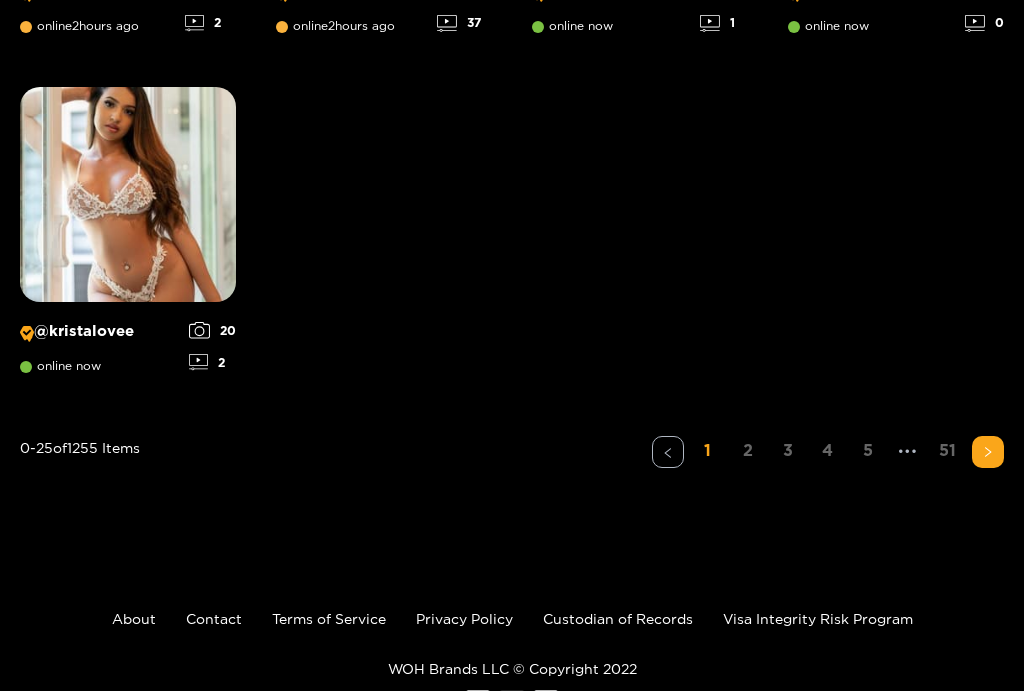 click at bounding box center (988, 452) 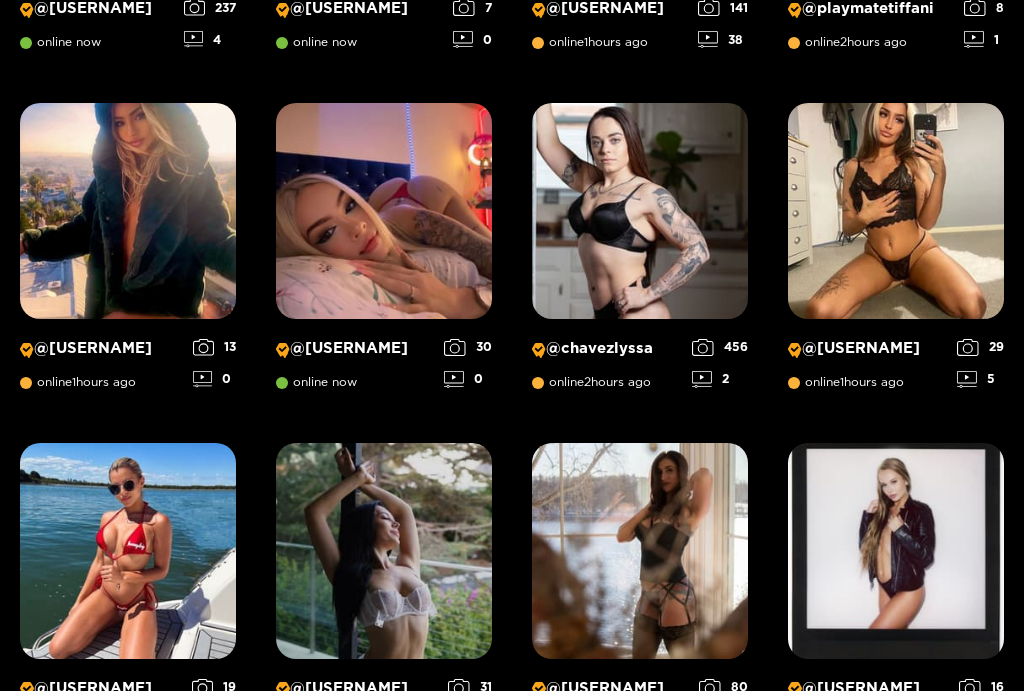 scroll, scrollTop: 1653, scrollLeft: 0, axis: vertical 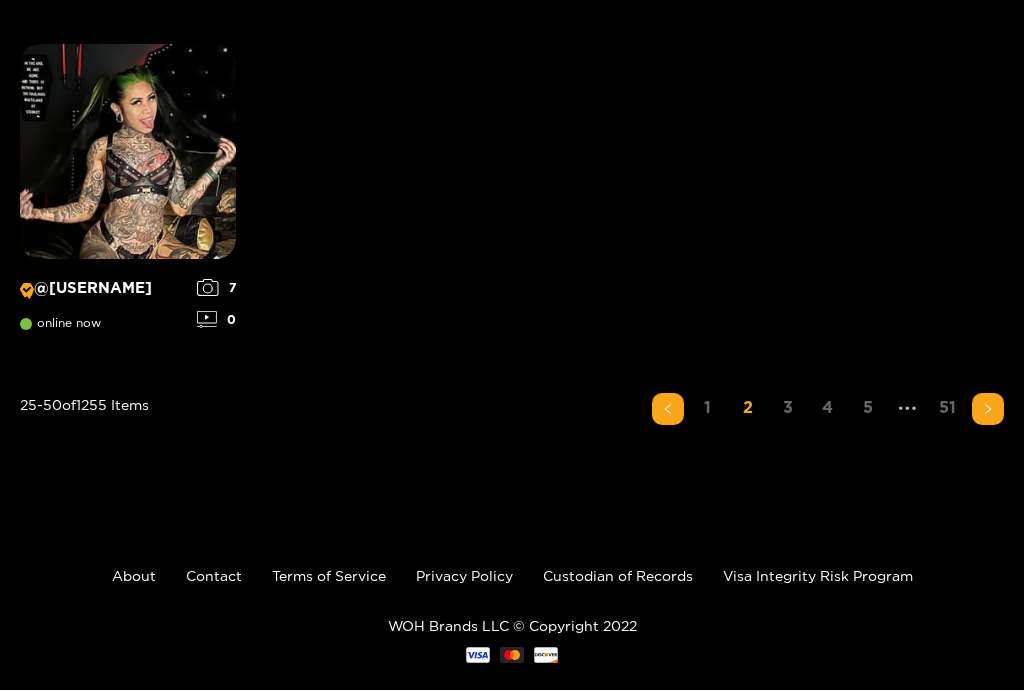 click at bounding box center [988, 410] 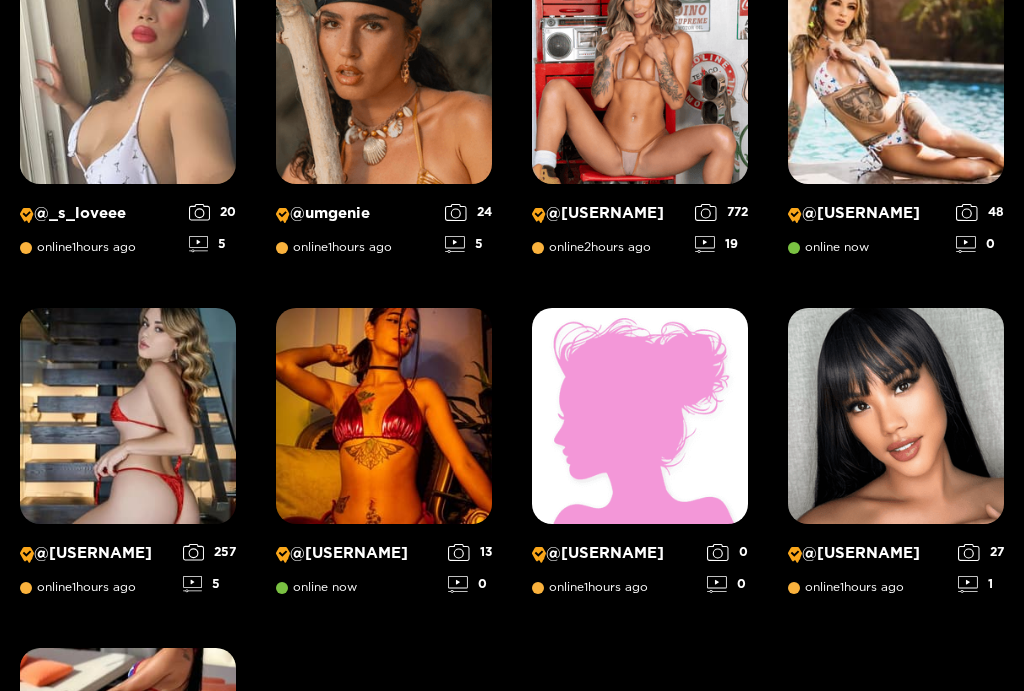 scroll, scrollTop: 1788, scrollLeft: 0, axis: vertical 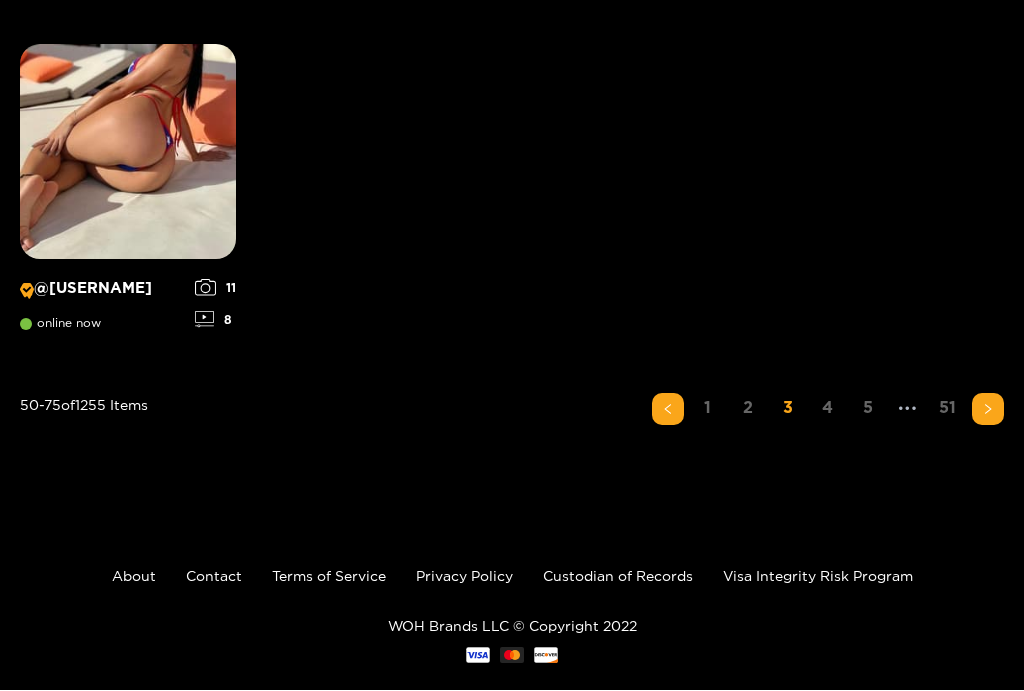 click at bounding box center [988, 410] 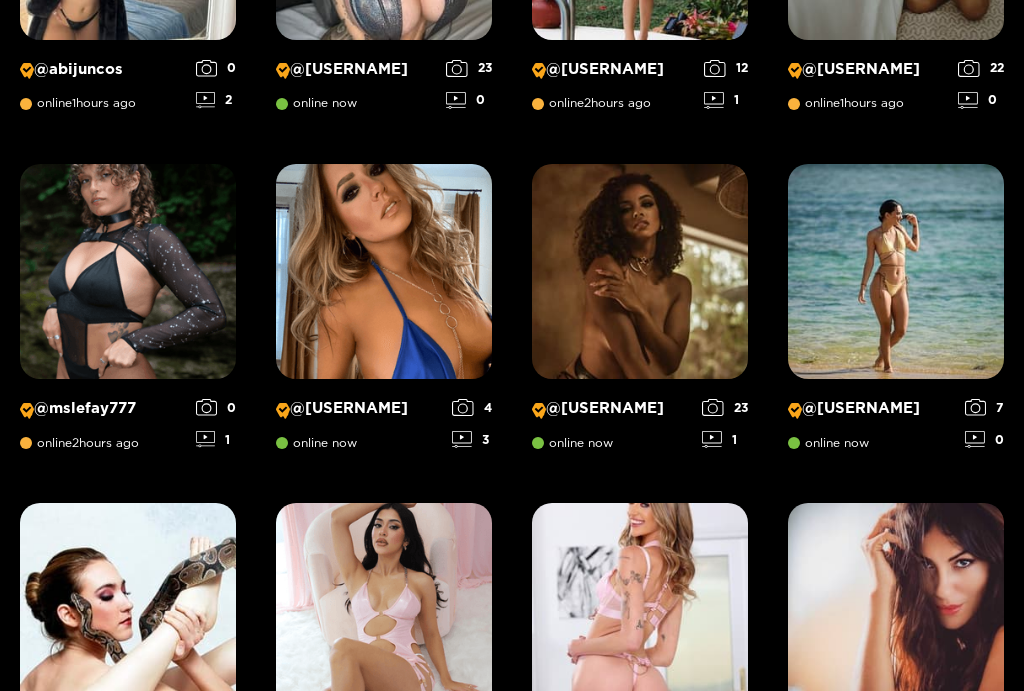 scroll, scrollTop: 913, scrollLeft: 0, axis: vertical 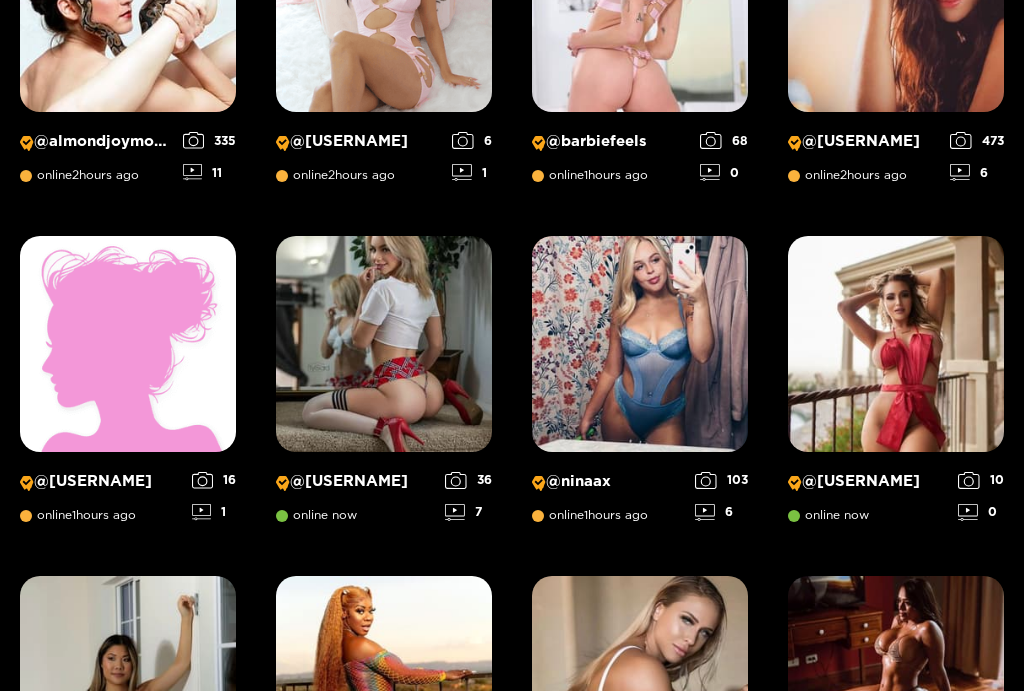 click at bounding box center [988, 1282] 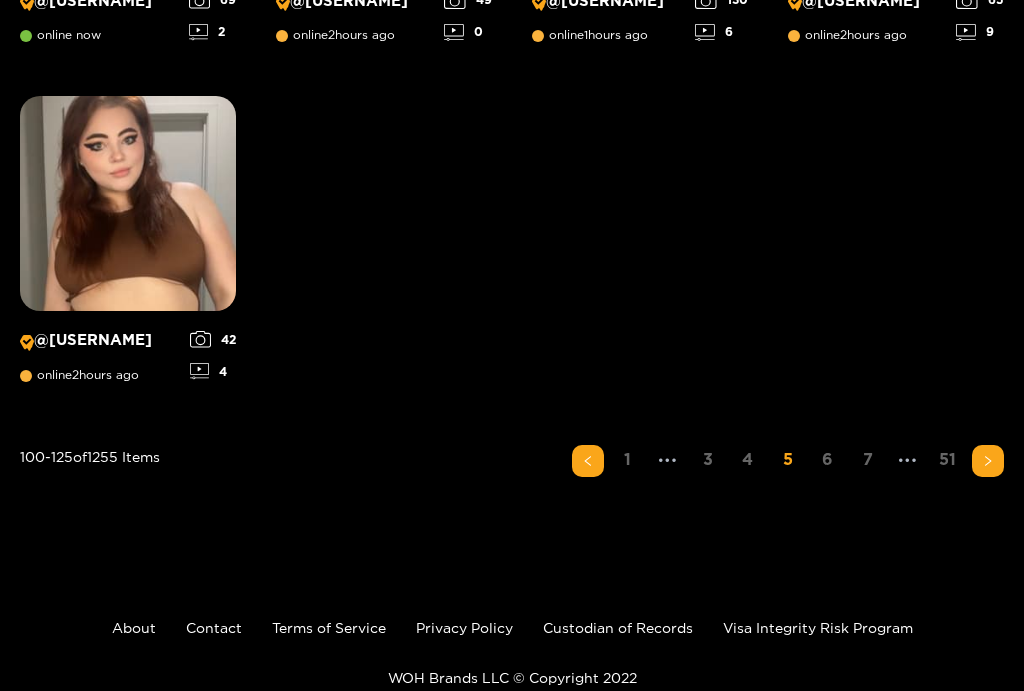 scroll, scrollTop: 2390, scrollLeft: 0, axis: vertical 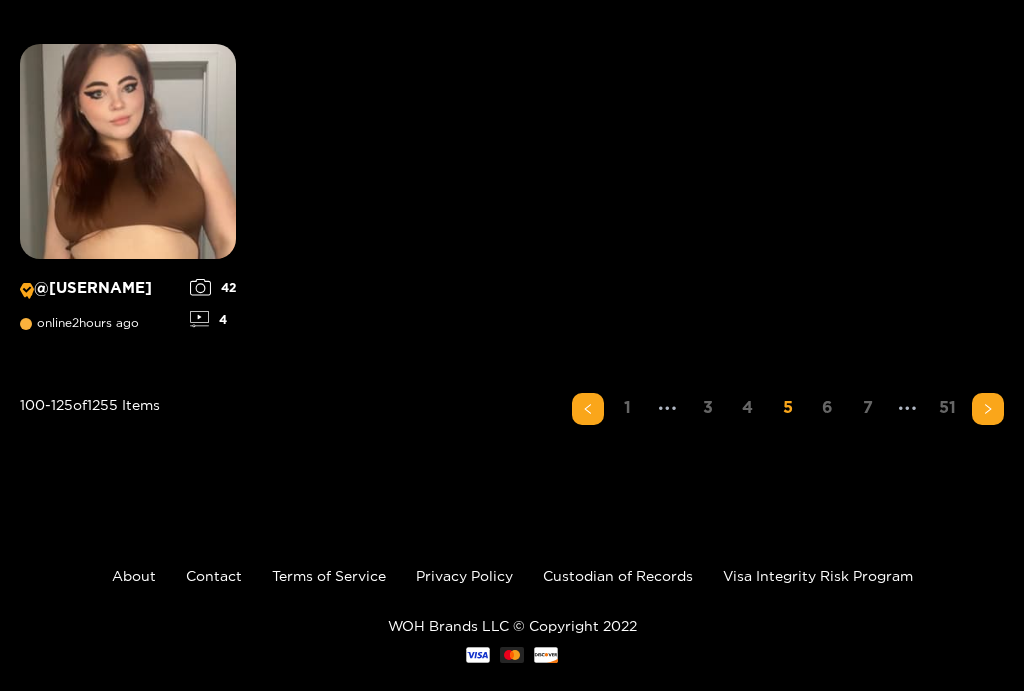 click at bounding box center [988, 410] 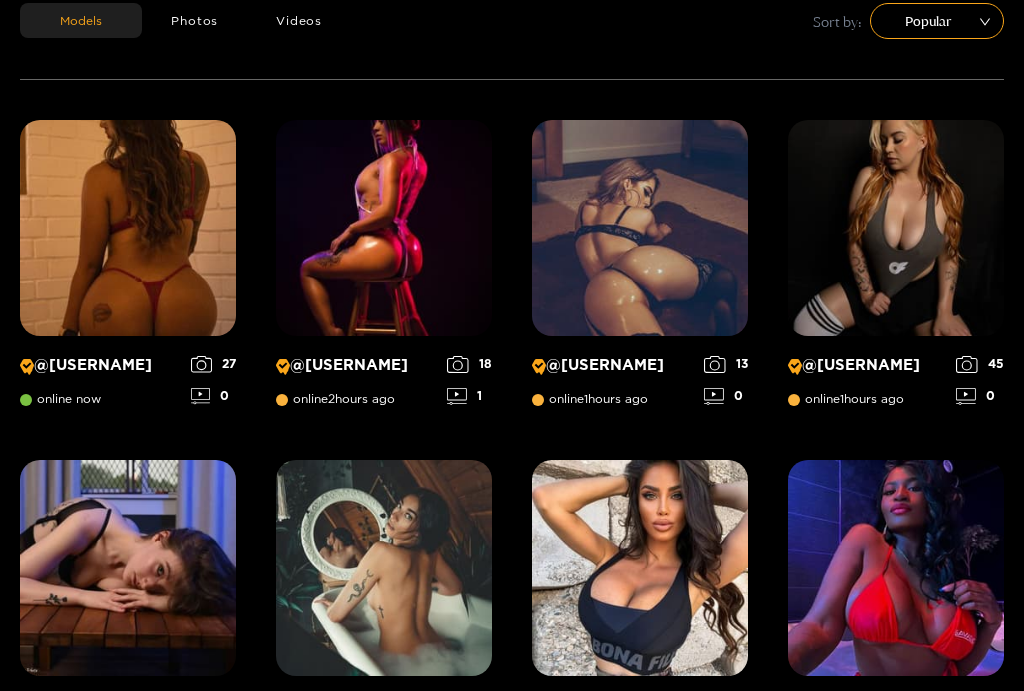 click at bounding box center [896, 229] 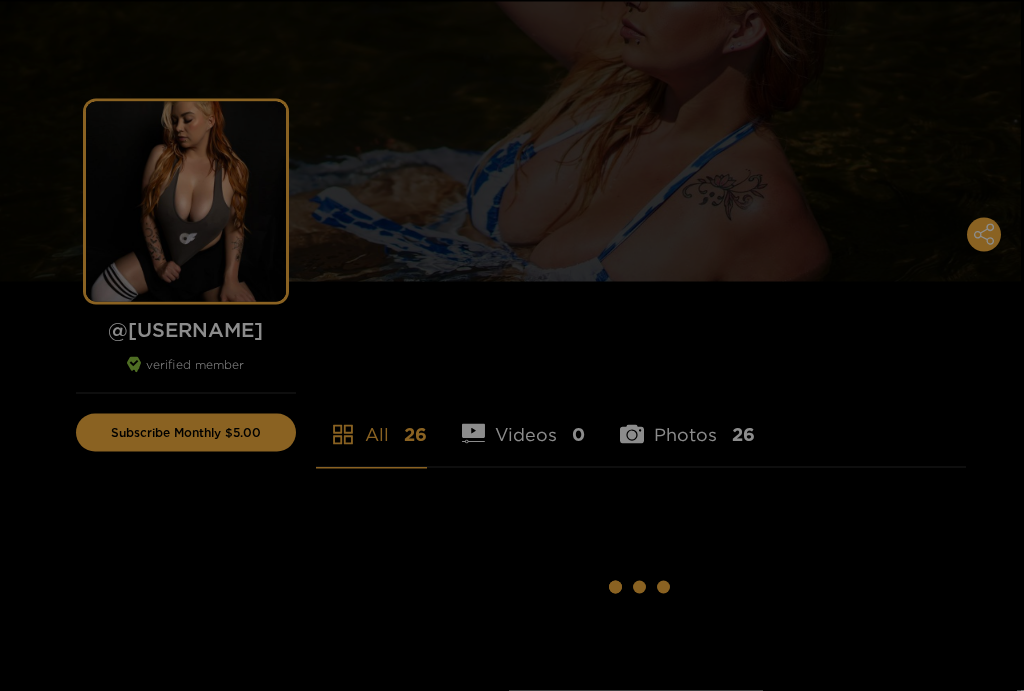 scroll, scrollTop: 18, scrollLeft: 0, axis: vertical 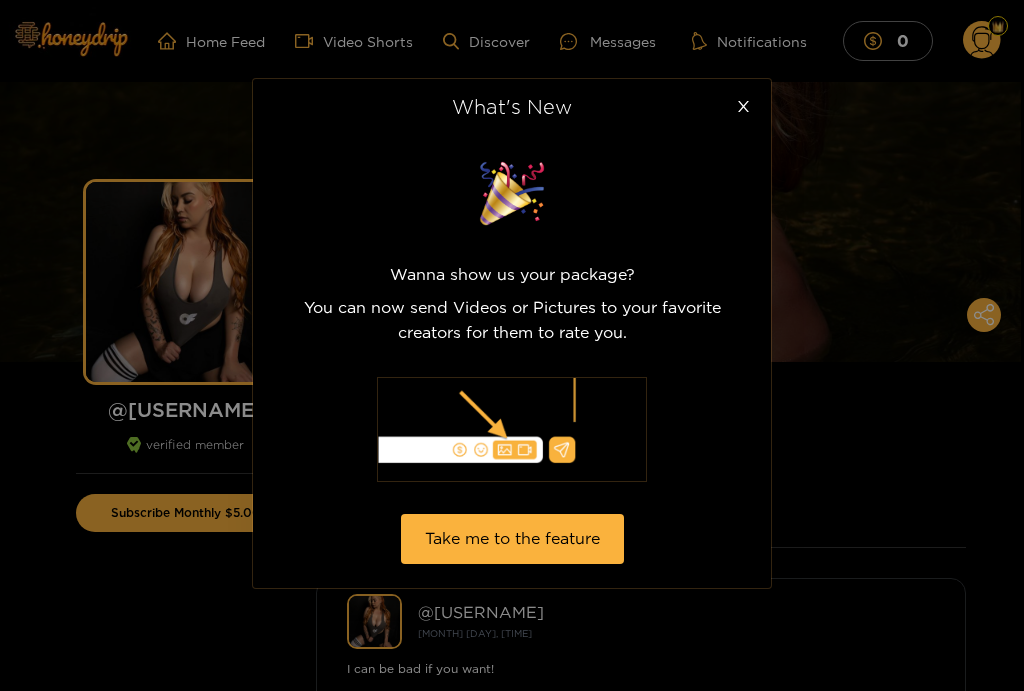 click at bounding box center [743, 107] 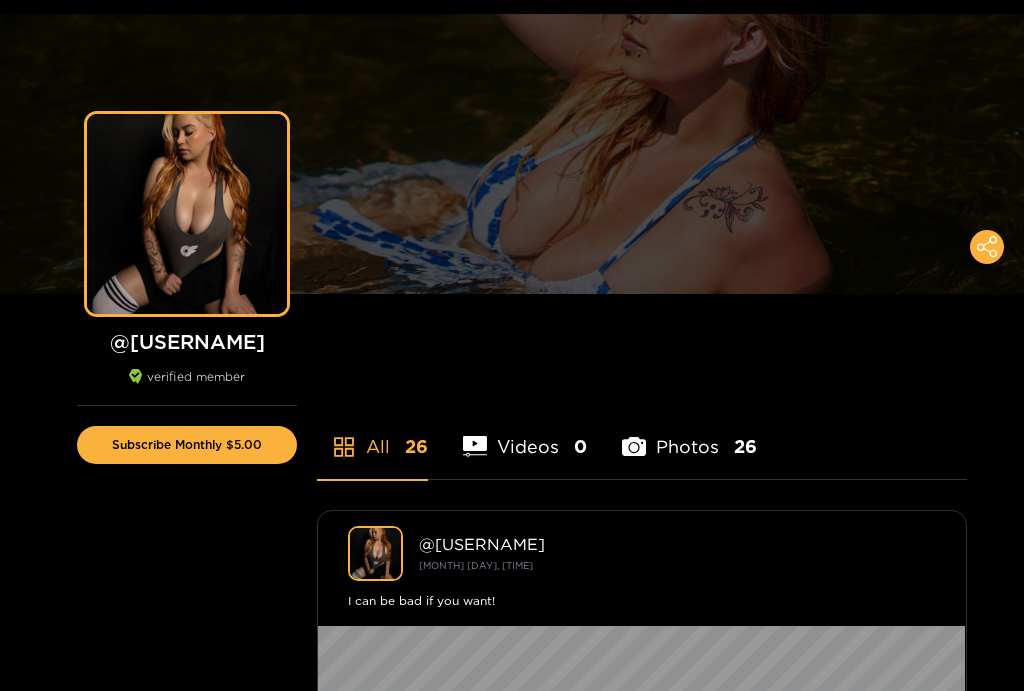 scroll, scrollTop: 0, scrollLeft: 0, axis: both 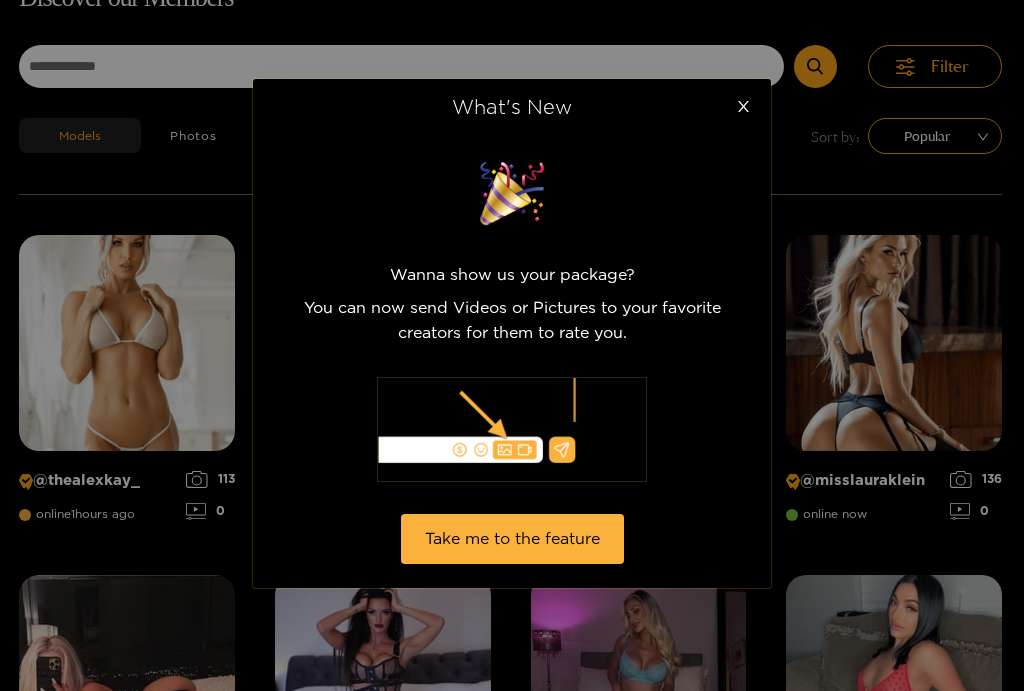 click 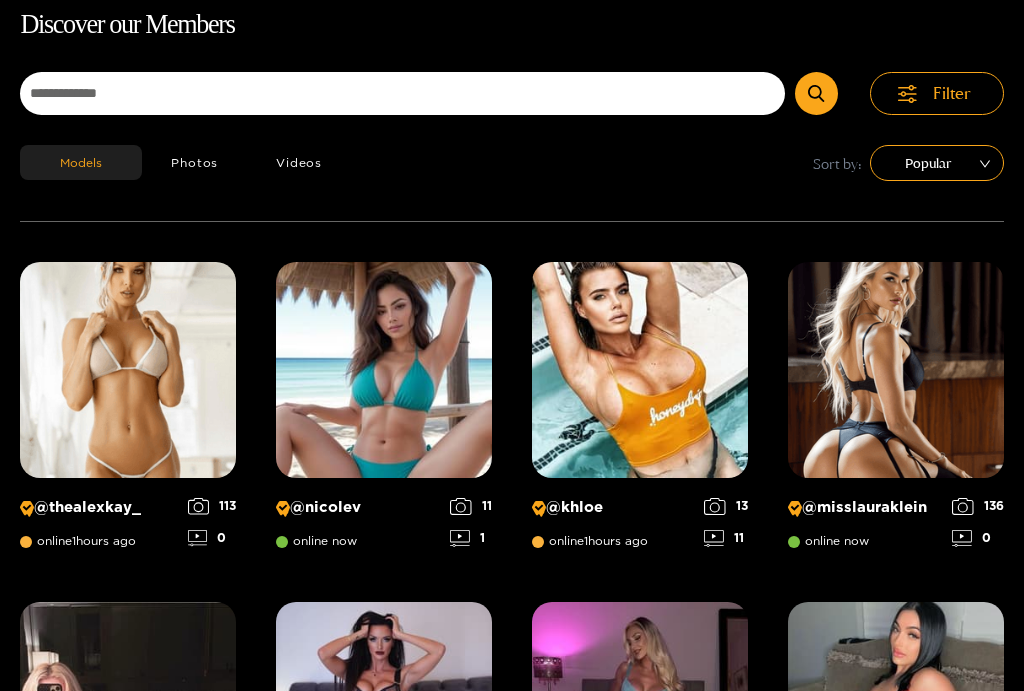 scroll, scrollTop: 128, scrollLeft: 0, axis: vertical 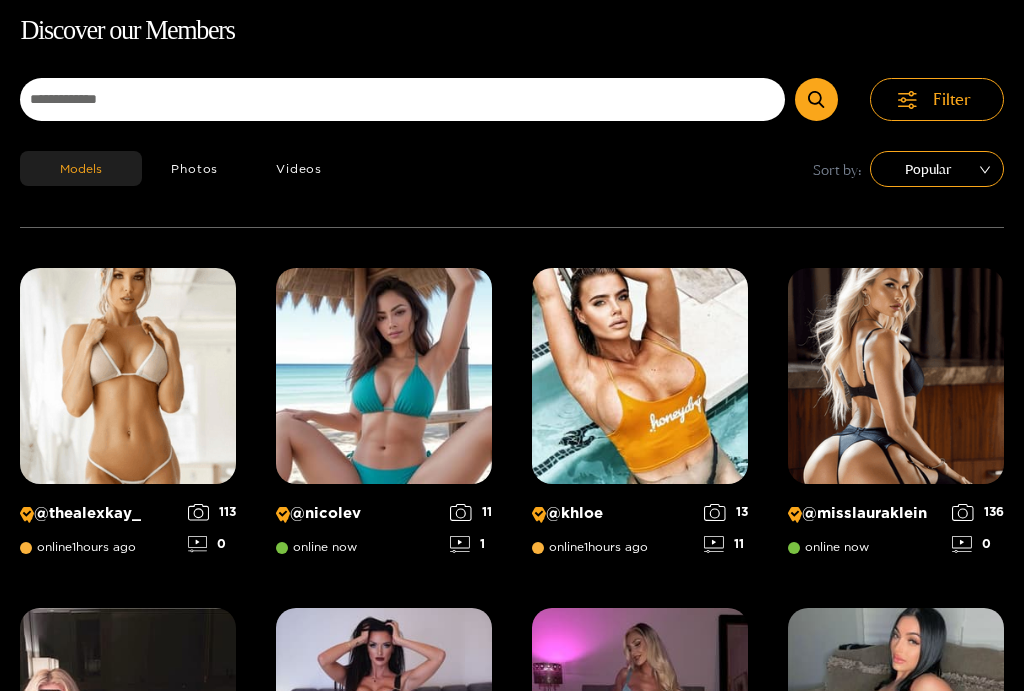 click on "Filter" at bounding box center (952, 99) 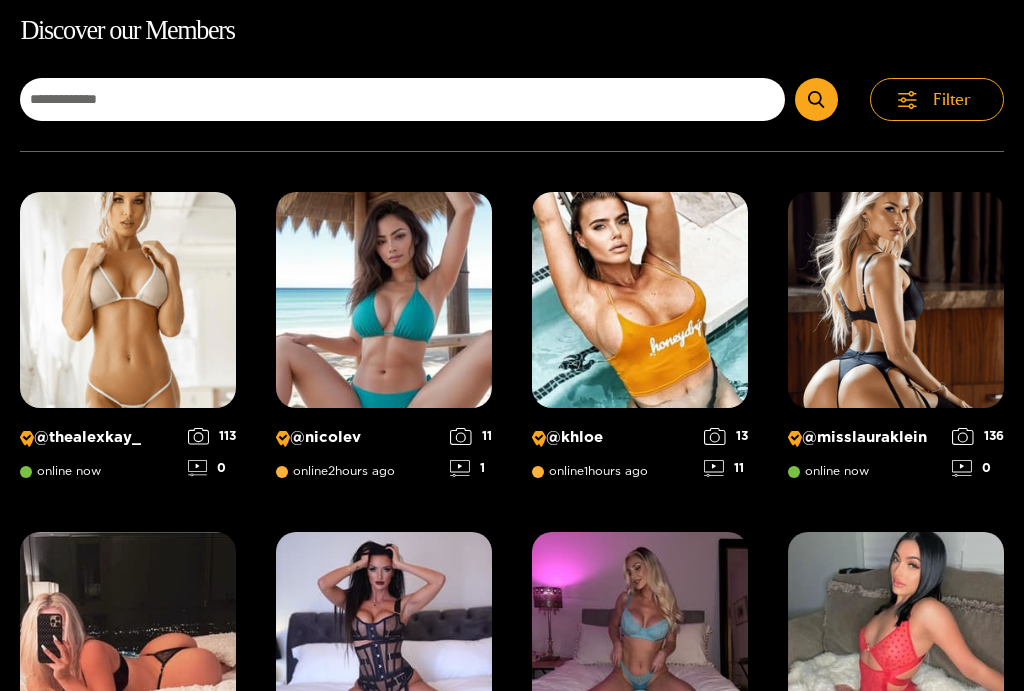 click on "Filter" at bounding box center [937, 99] 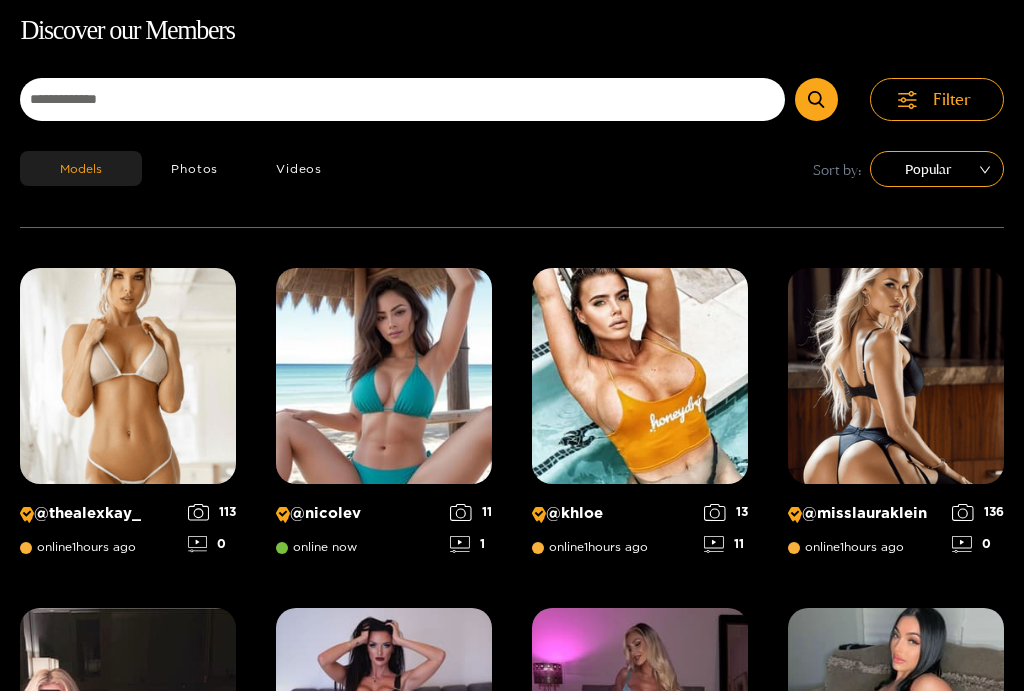 click on "Filter" at bounding box center [952, 99] 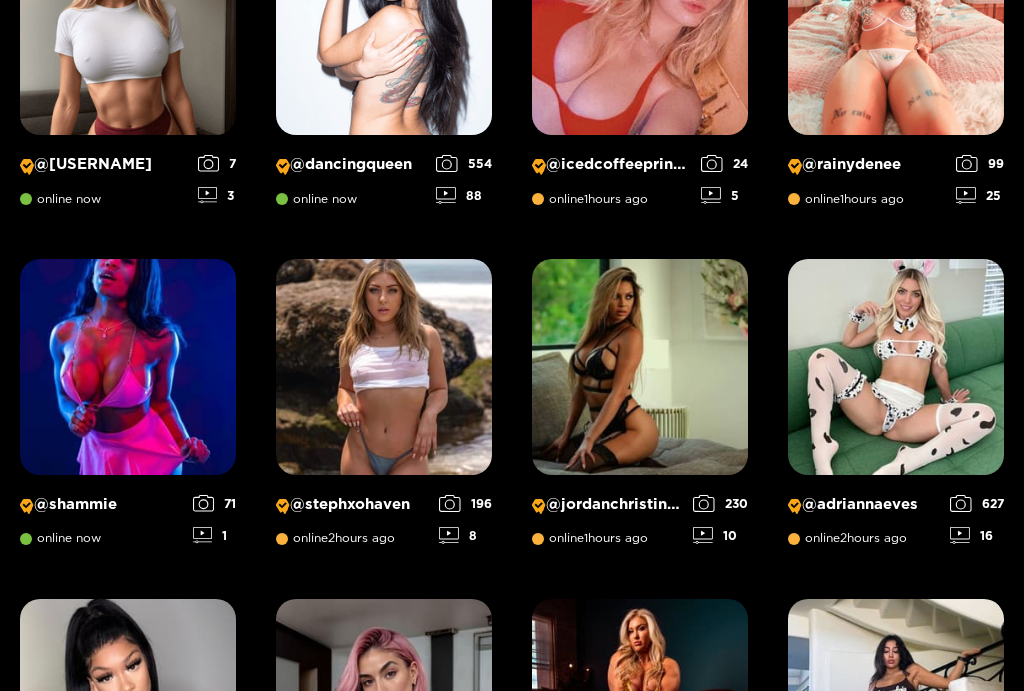 scroll, scrollTop: 1081, scrollLeft: 0, axis: vertical 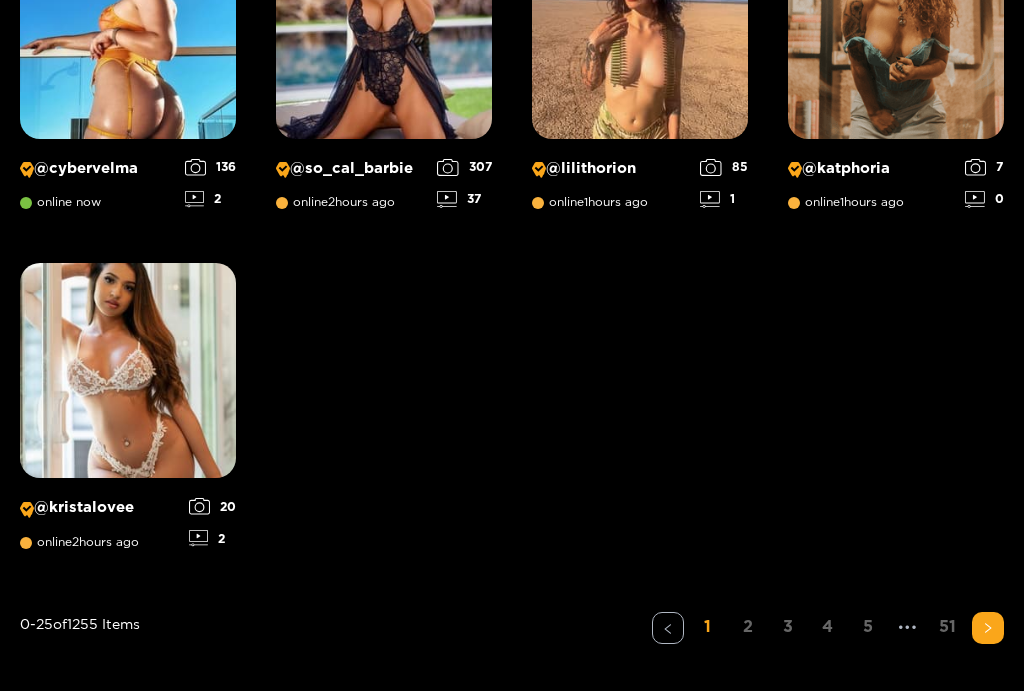 click on "5" at bounding box center [868, 626] 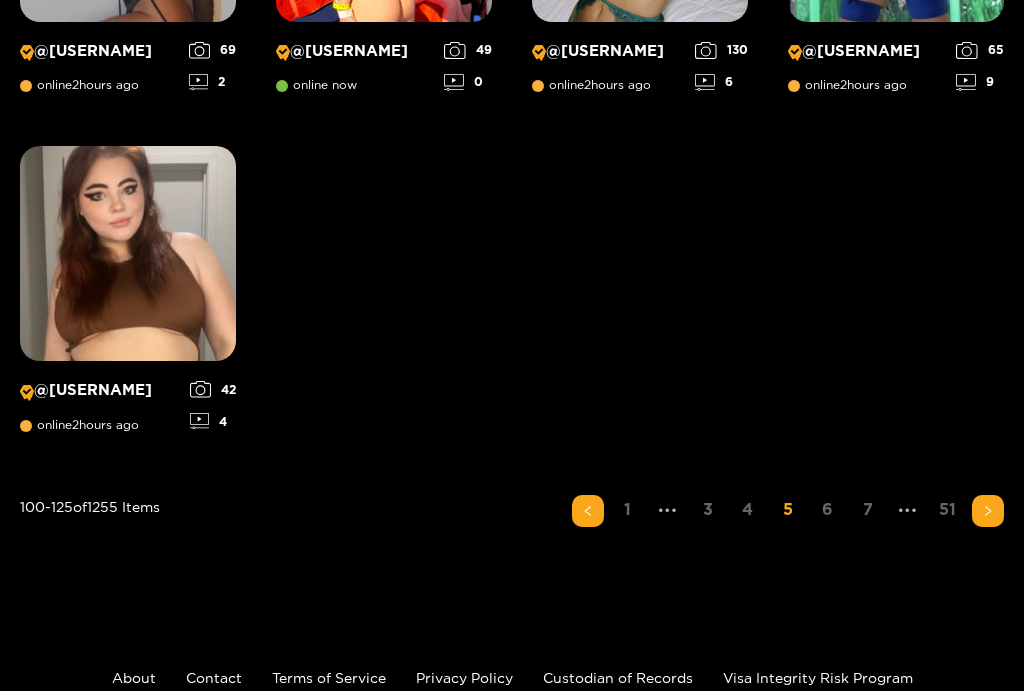 scroll, scrollTop: 2213, scrollLeft: 0, axis: vertical 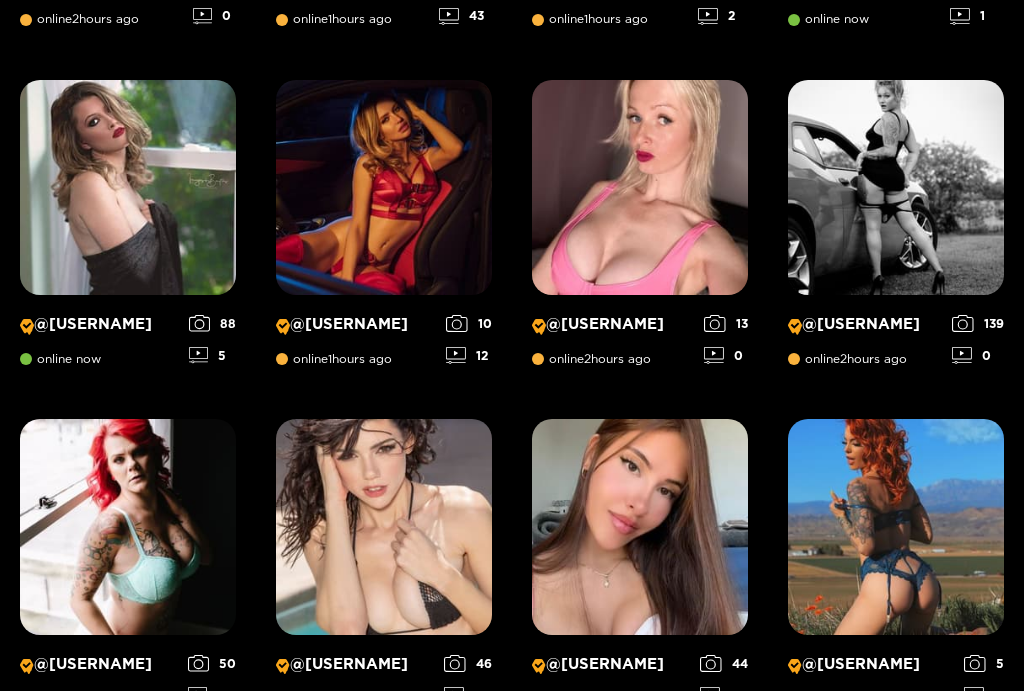 click on "9" at bounding box center [868, 1802] 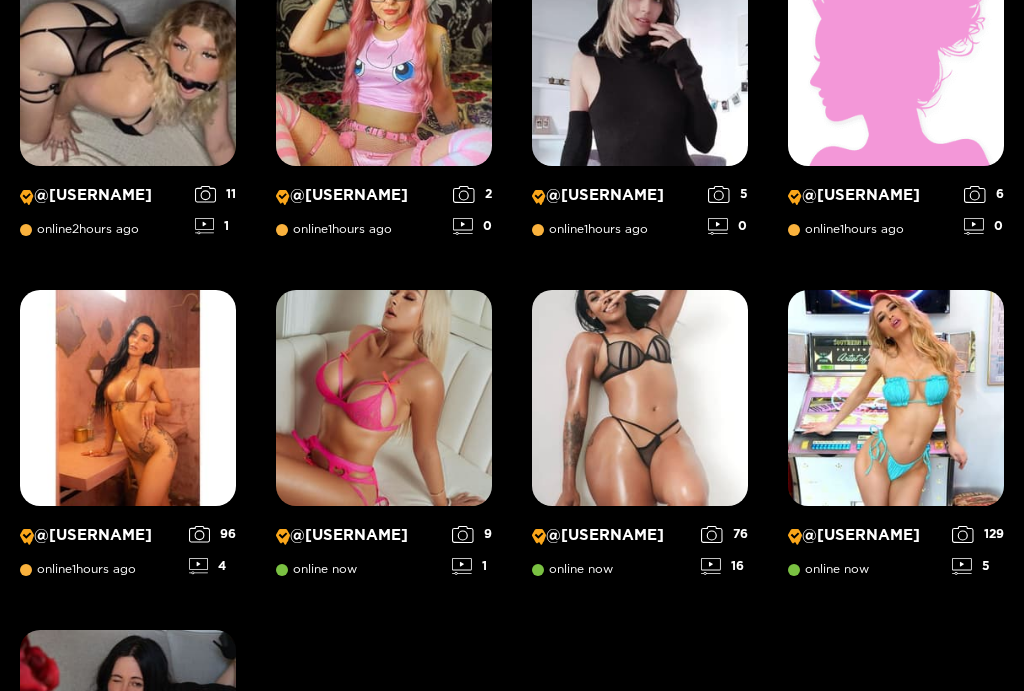 scroll, scrollTop: 1729, scrollLeft: 0, axis: vertical 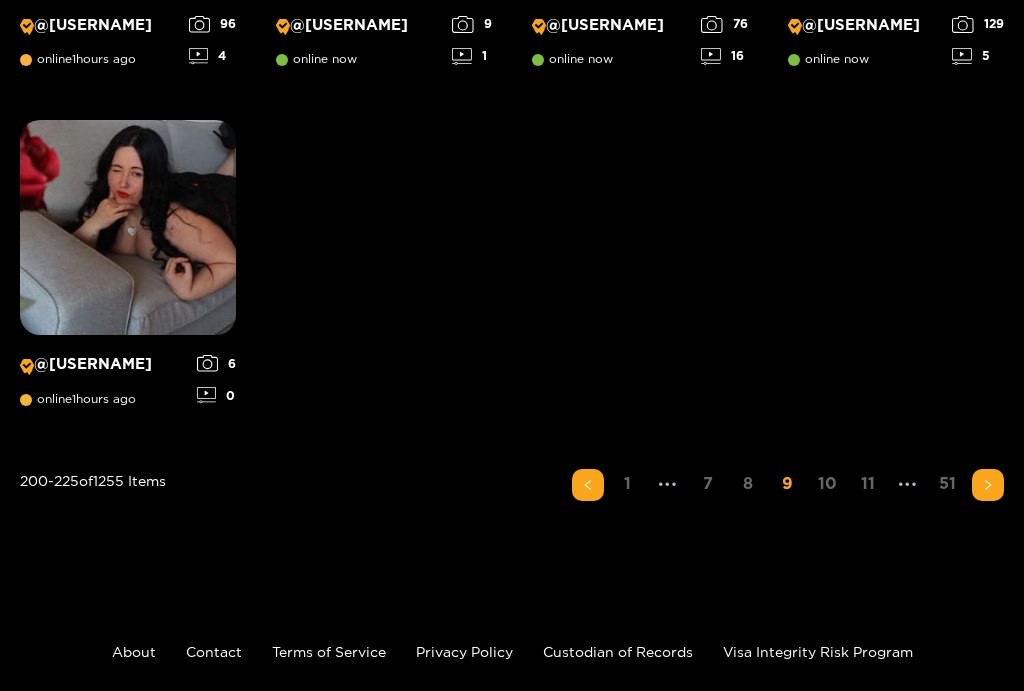 click on "11" at bounding box center (868, 483) 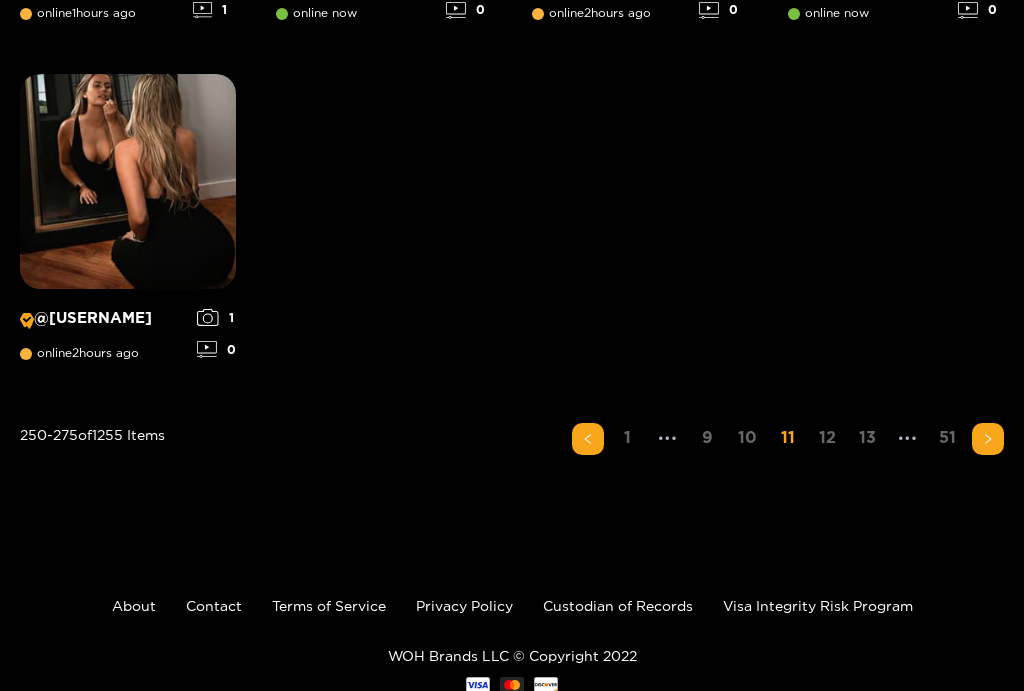 scroll, scrollTop: 2314, scrollLeft: 0, axis: vertical 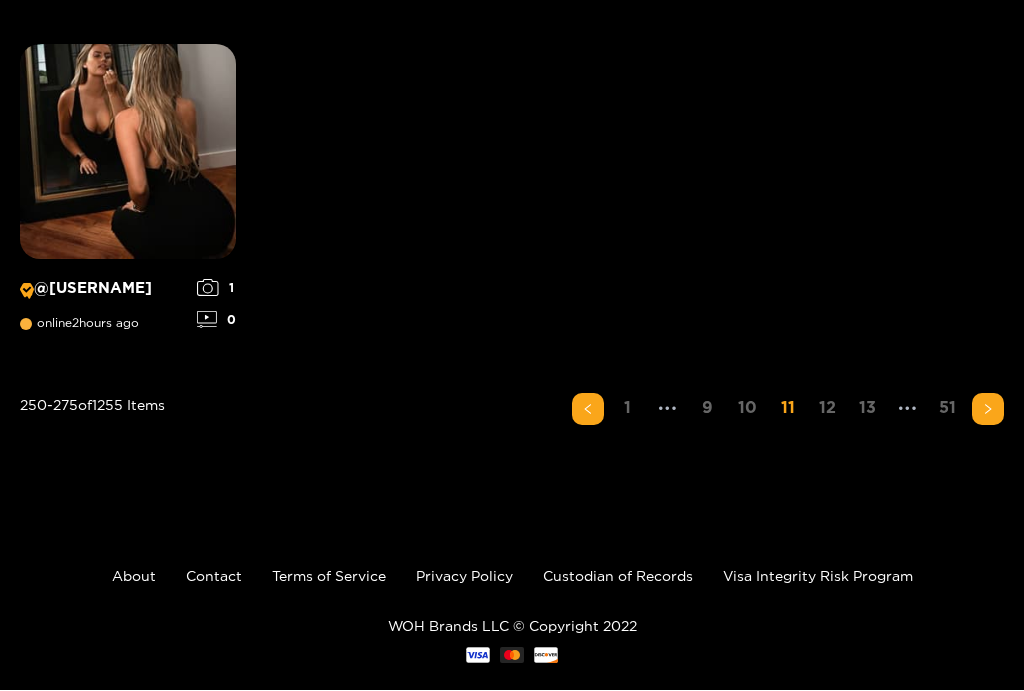 click on "13" at bounding box center (868, 408) 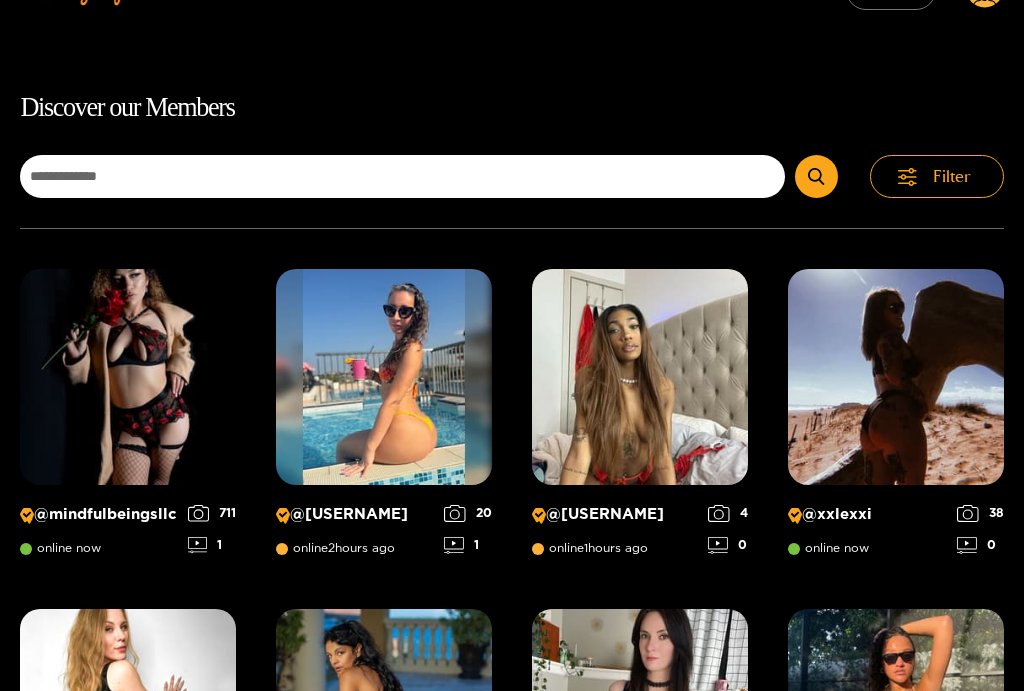 scroll, scrollTop: 0, scrollLeft: 0, axis: both 